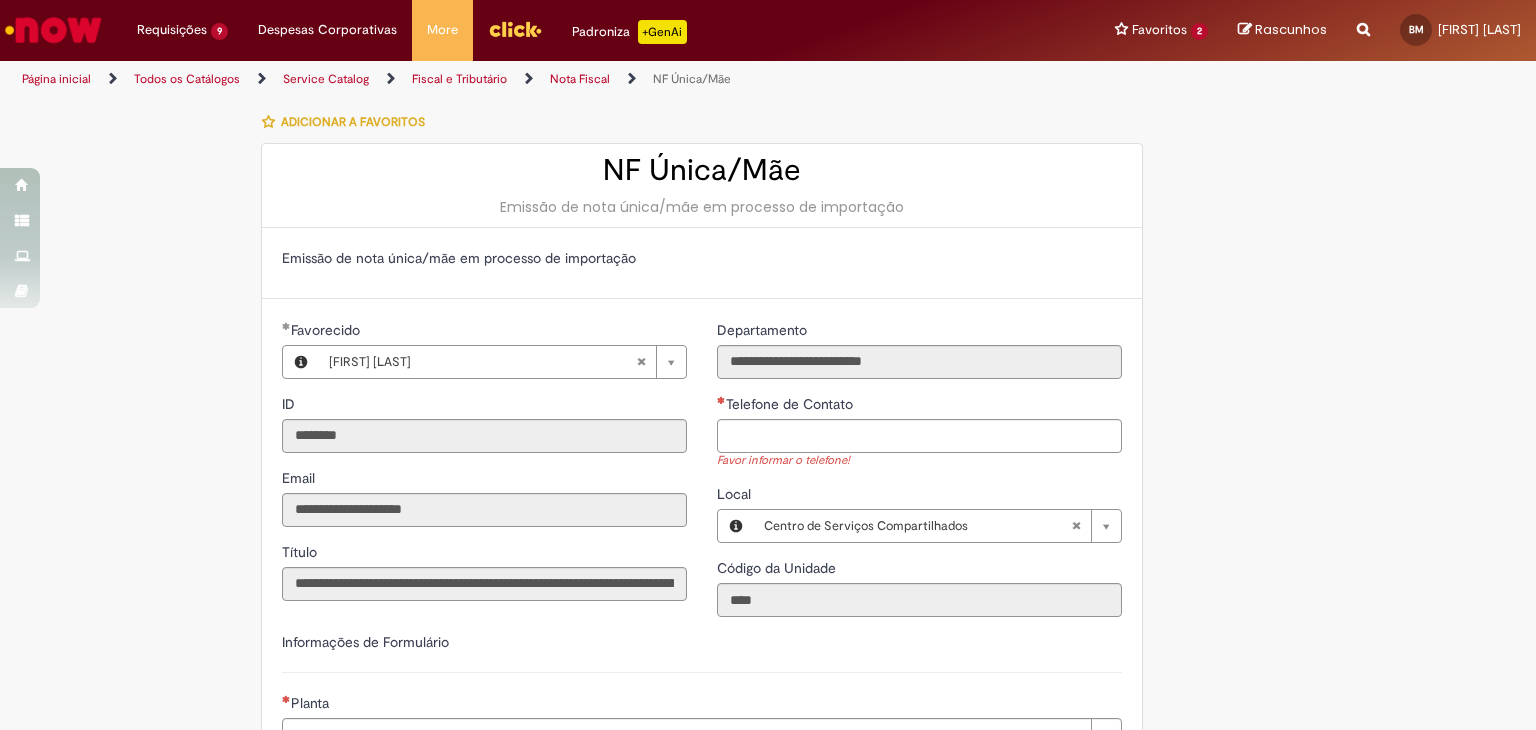 scroll, scrollTop: 0, scrollLeft: 0, axis: both 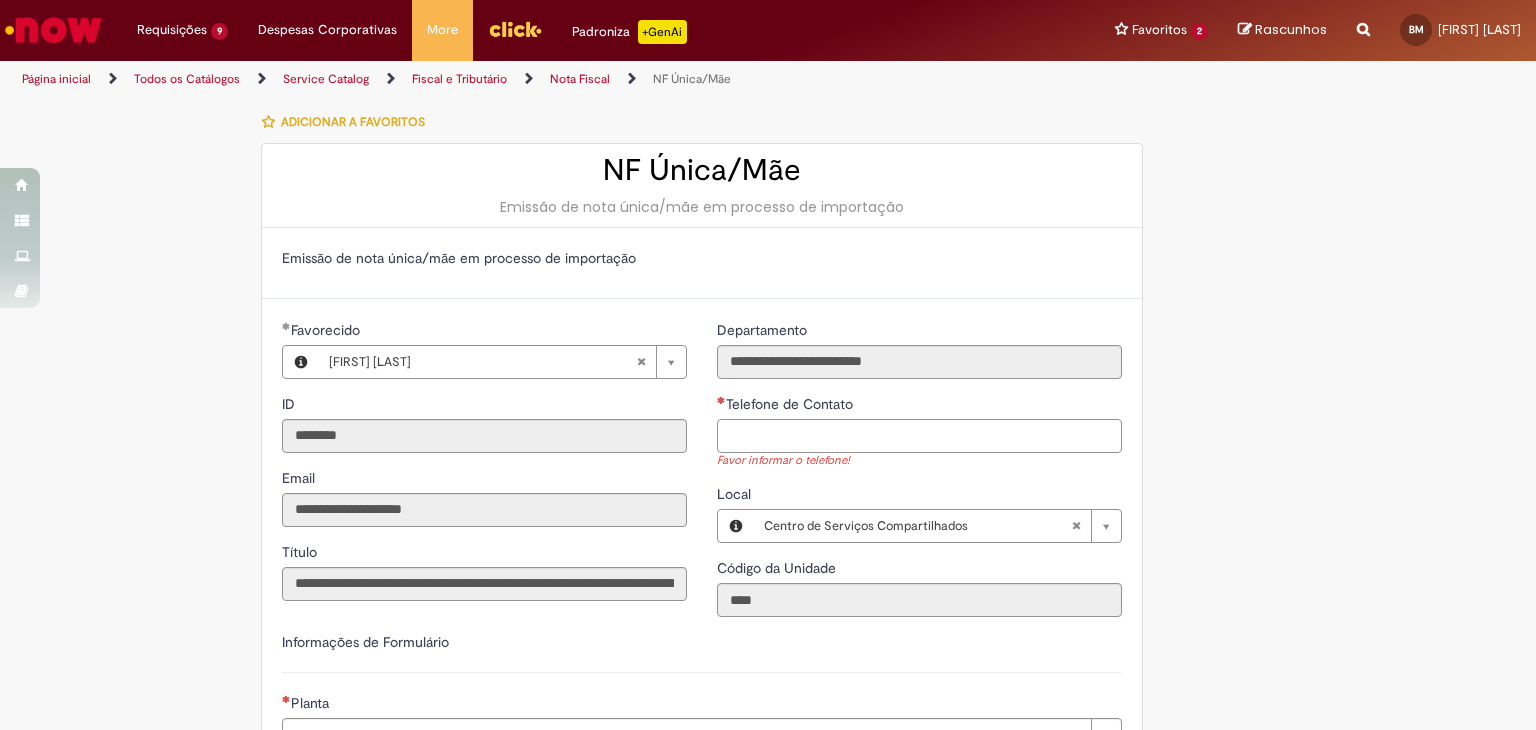 click on "Telefone de Contato" at bounding box center [919, 436] 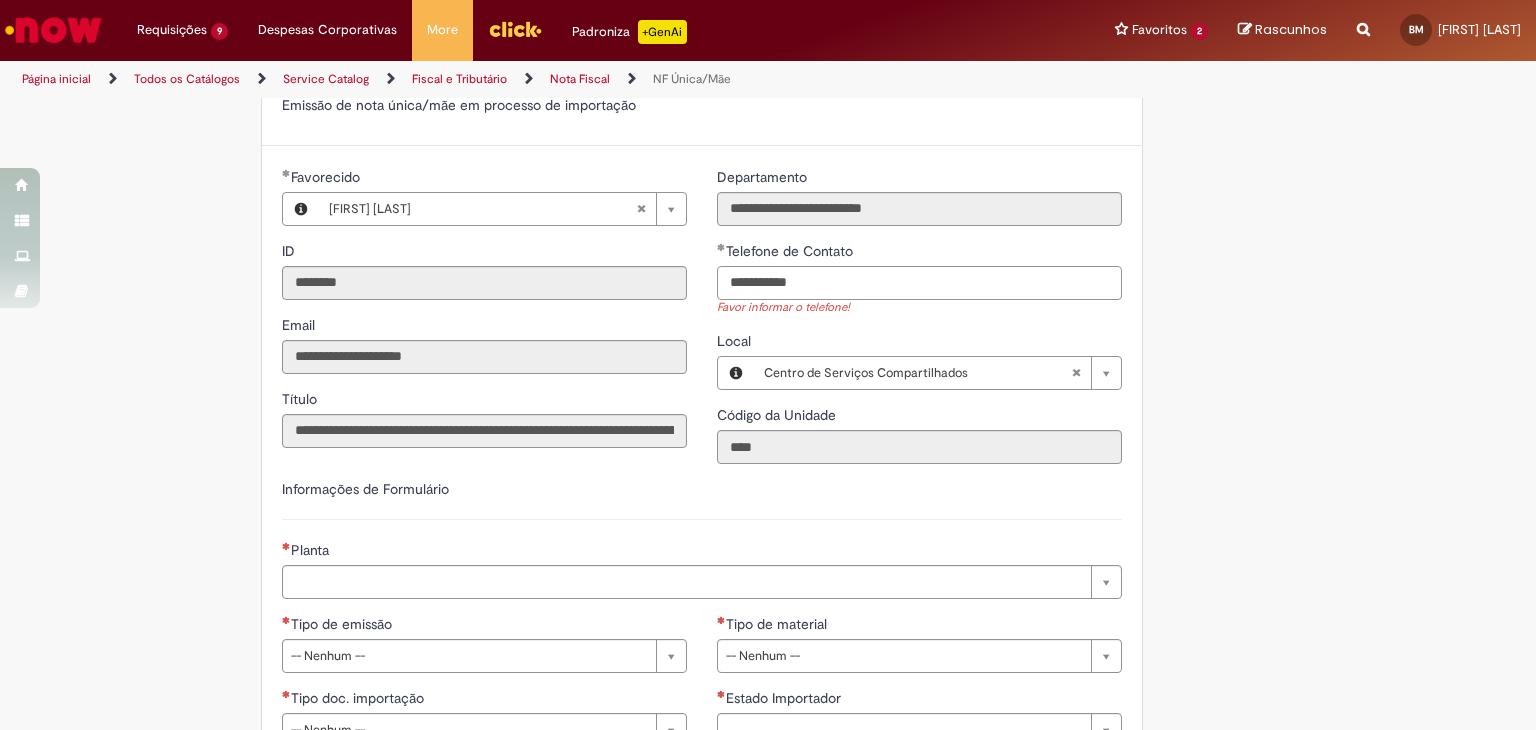 scroll, scrollTop: 300, scrollLeft: 0, axis: vertical 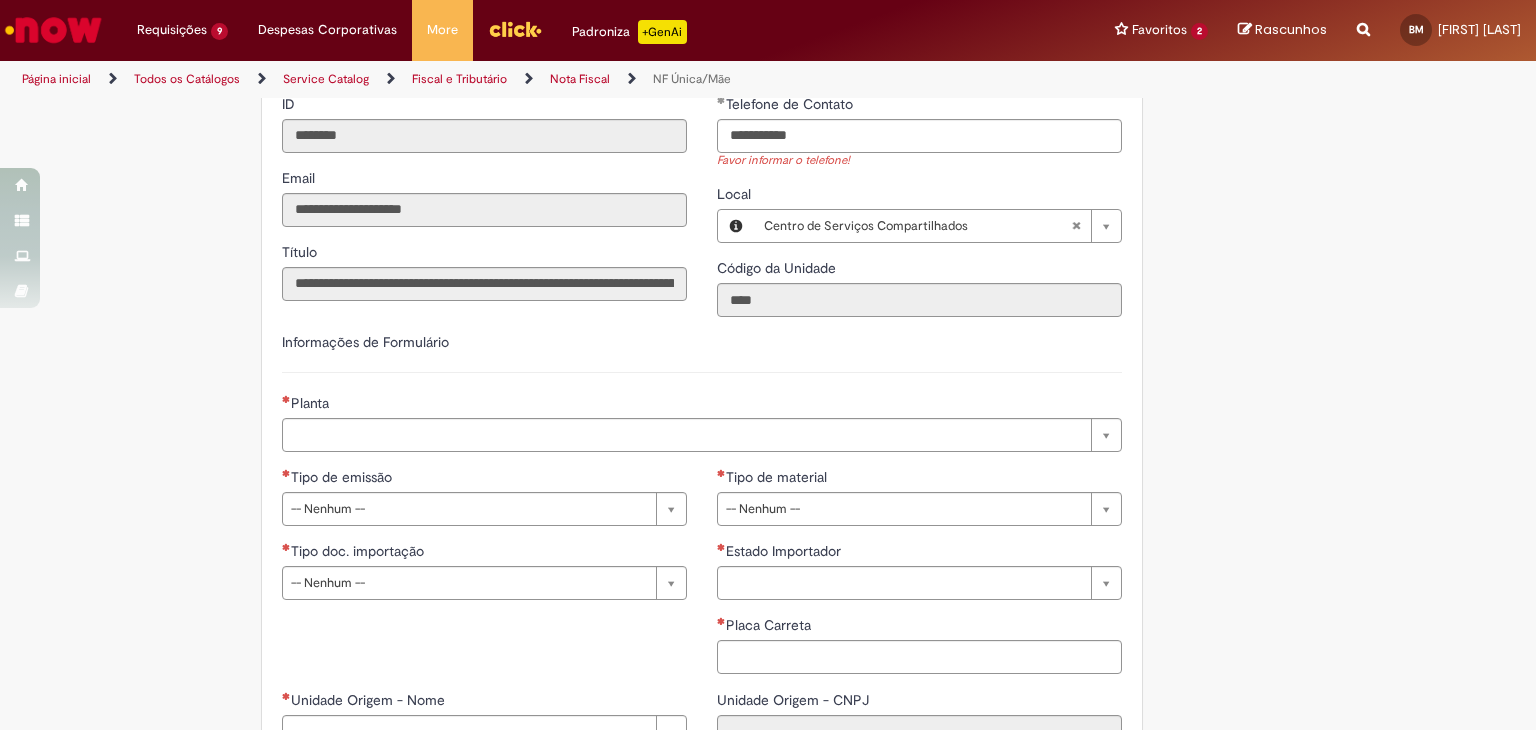 type on "**********" 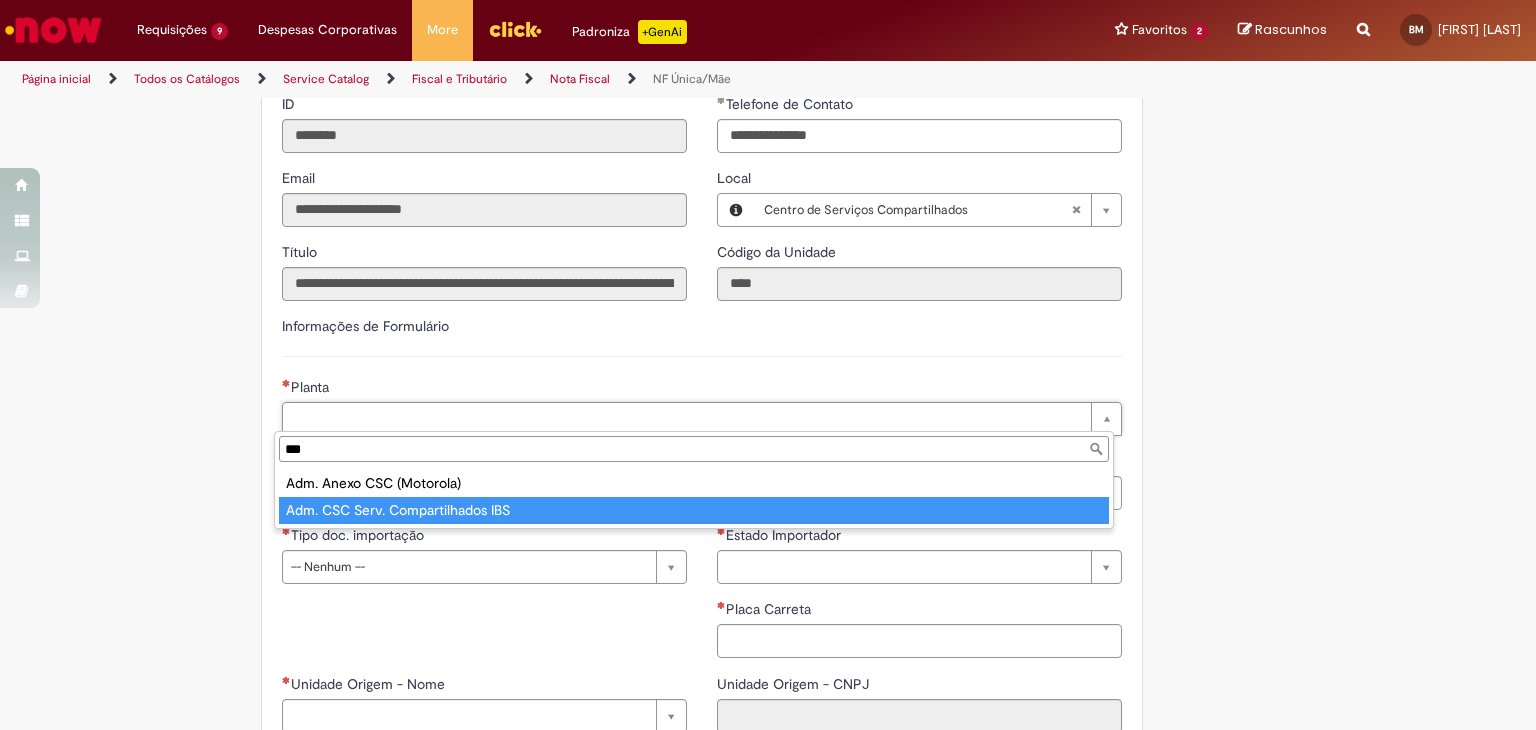 type on "***" 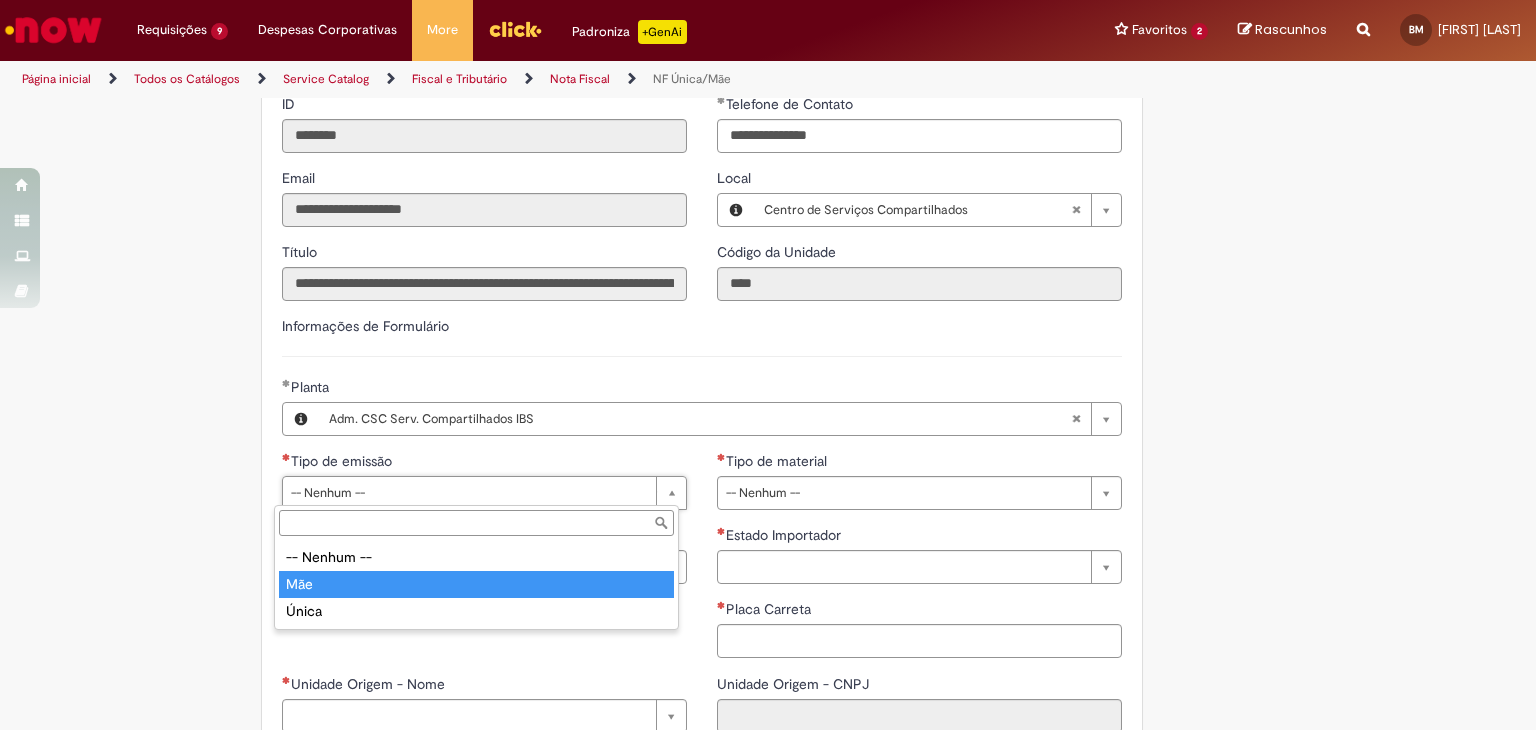 type on "***" 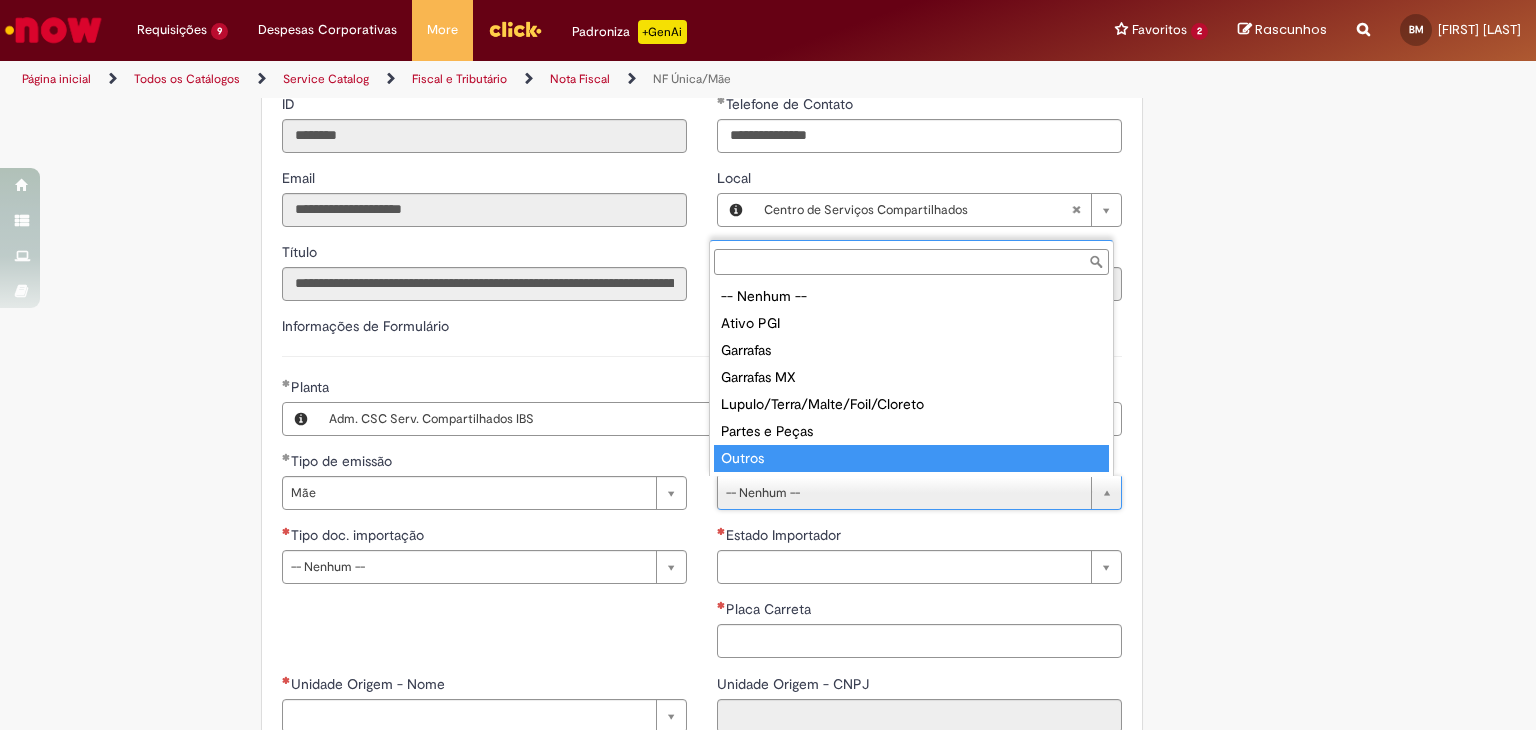 type on "******" 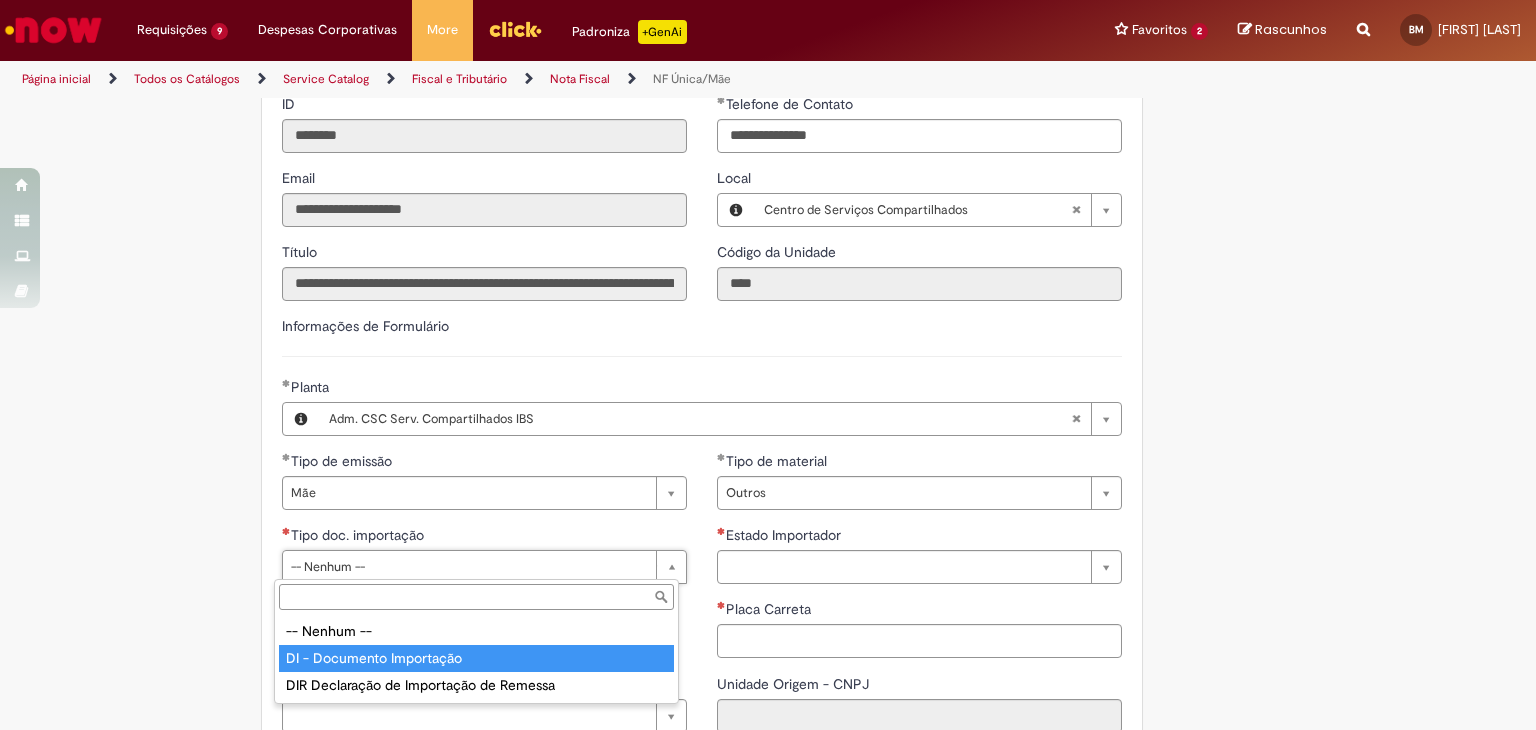 type on "**********" 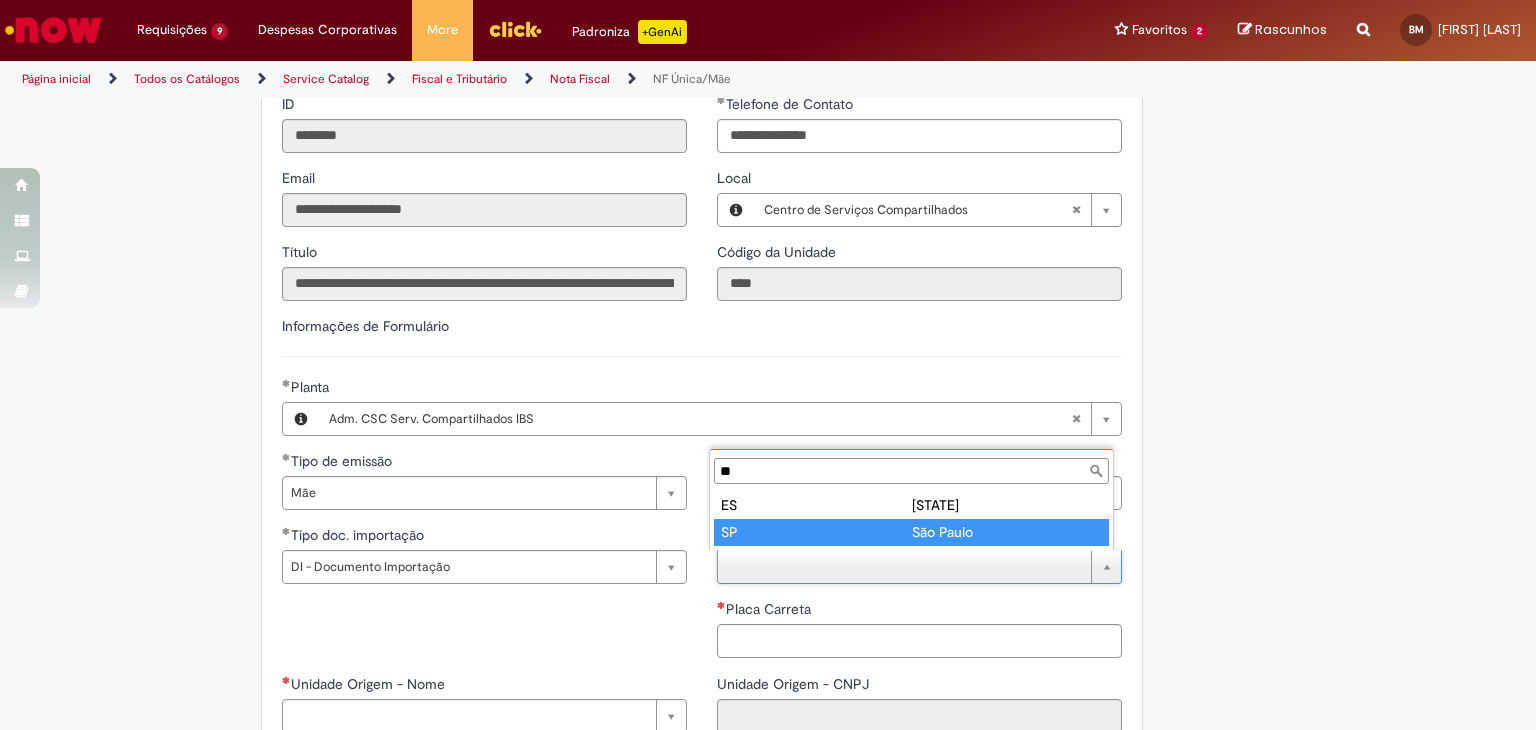 type on "**" 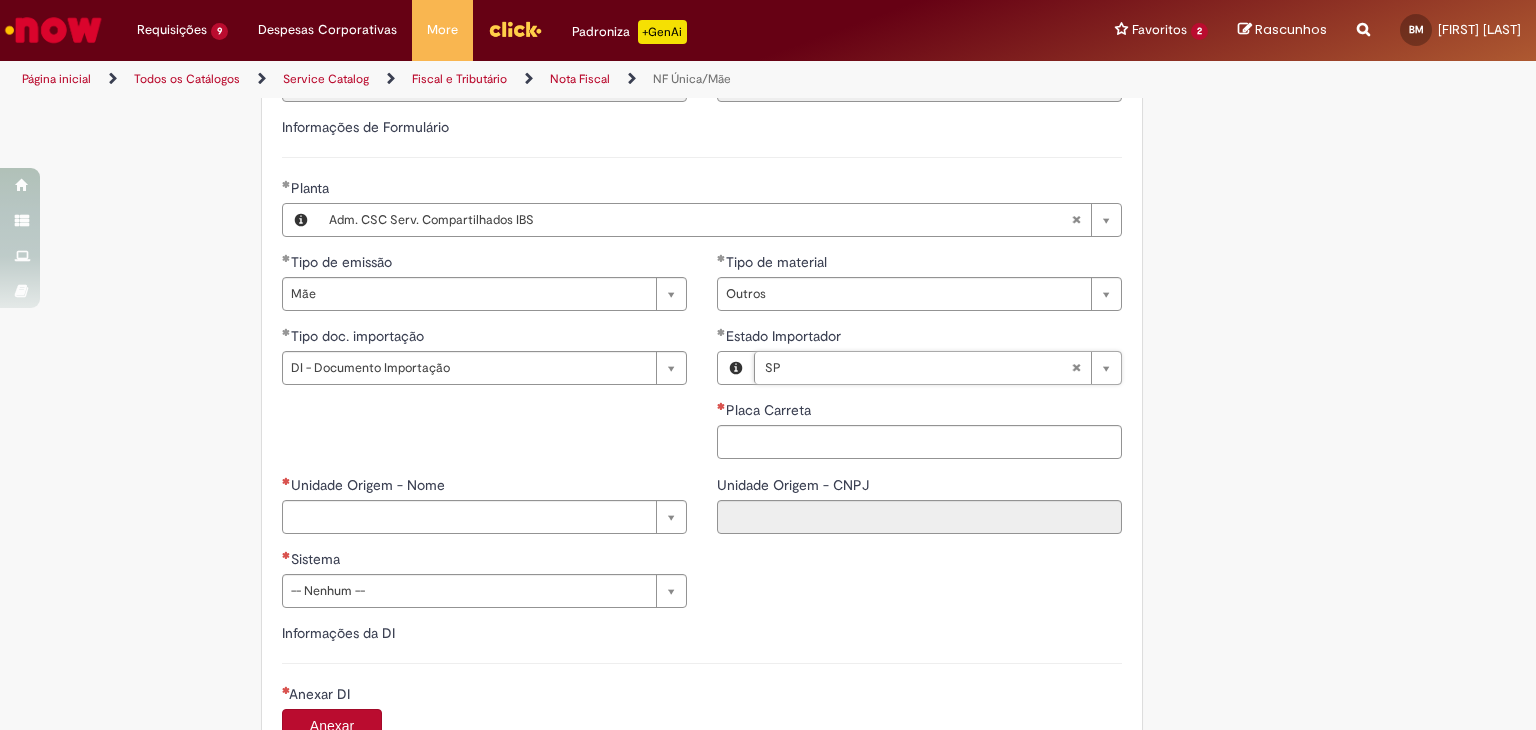 scroll, scrollTop: 500, scrollLeft: 0, axis: vertical 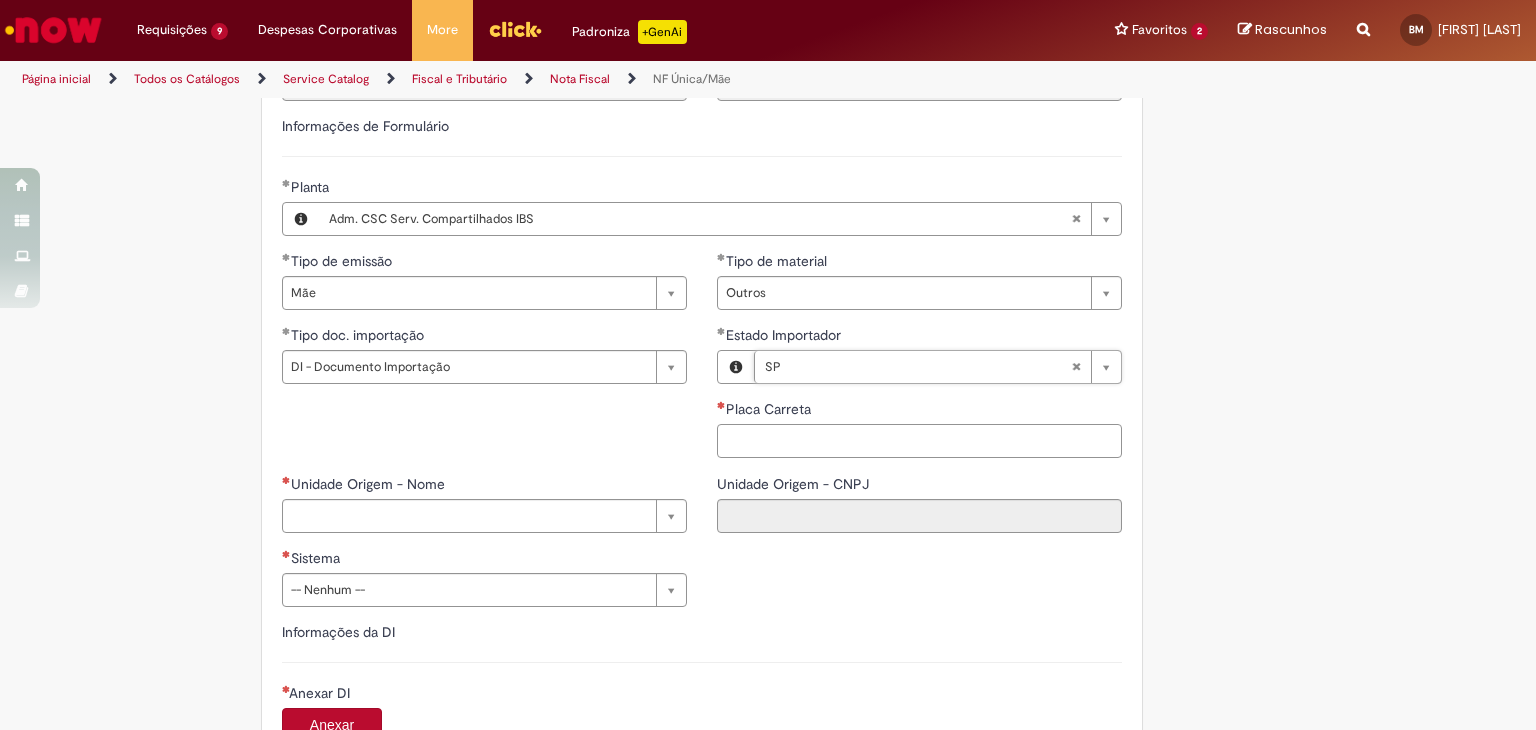 click on "Placa Carreta" at bounding box center (919, 441) 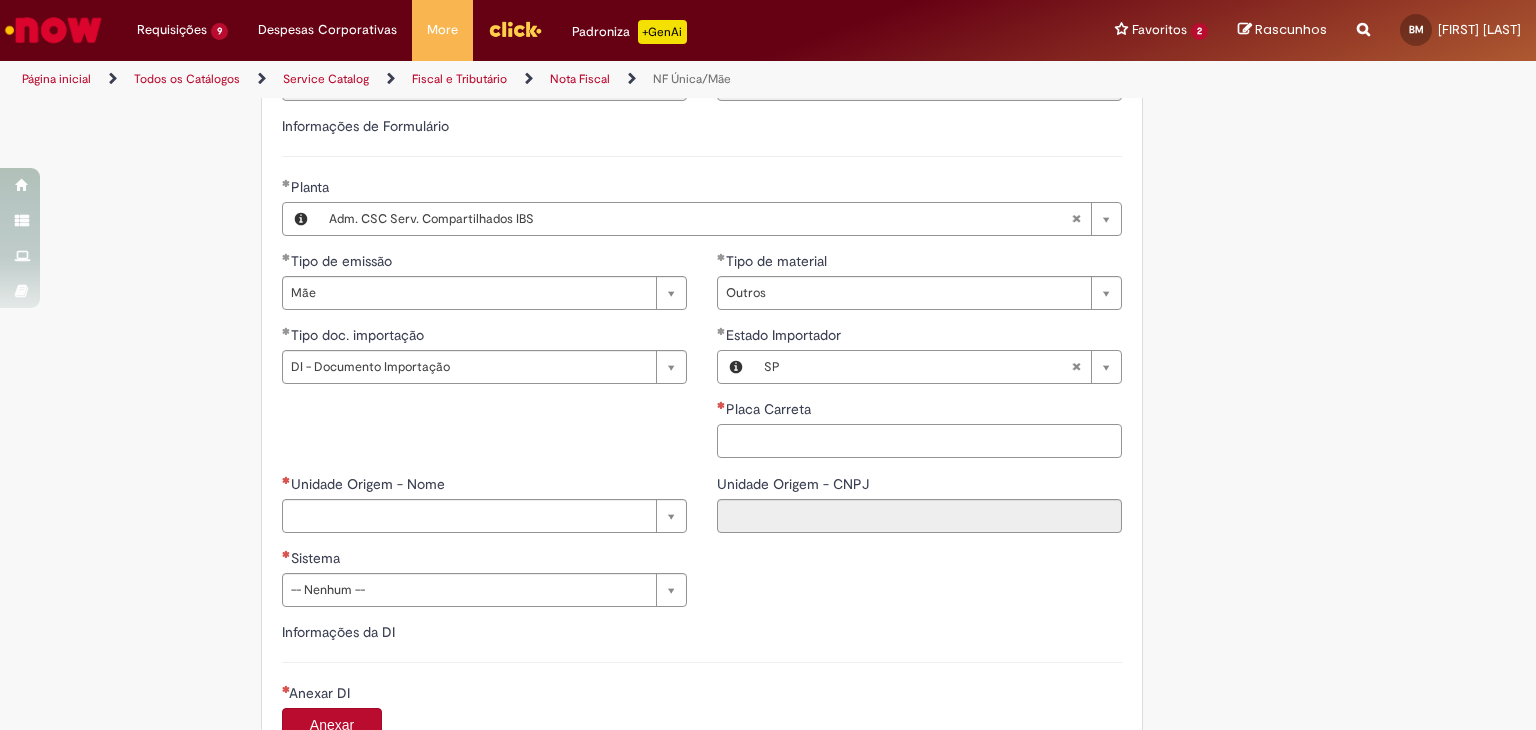click on "Placa Carreta" at bounding box center [919, 441] 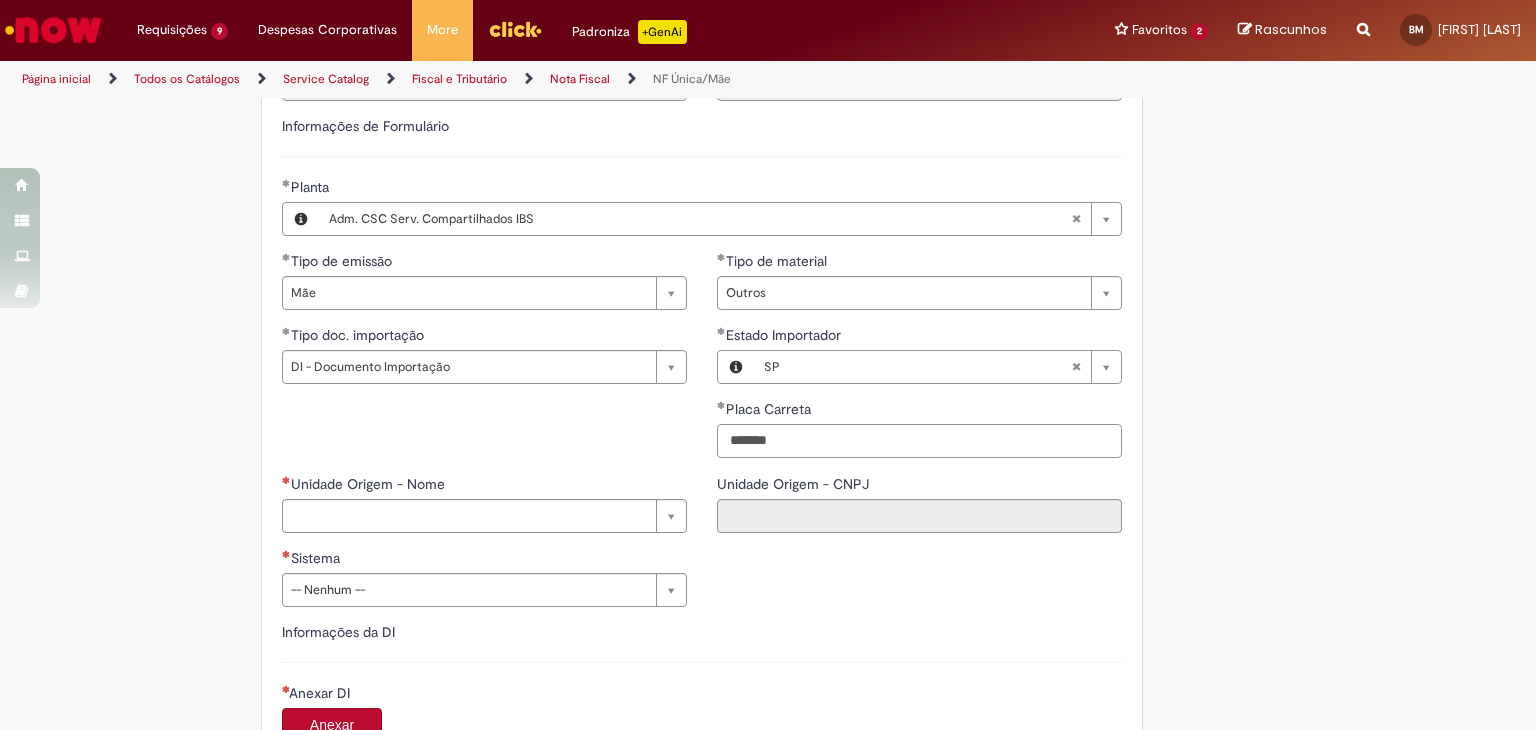 type on "*******" 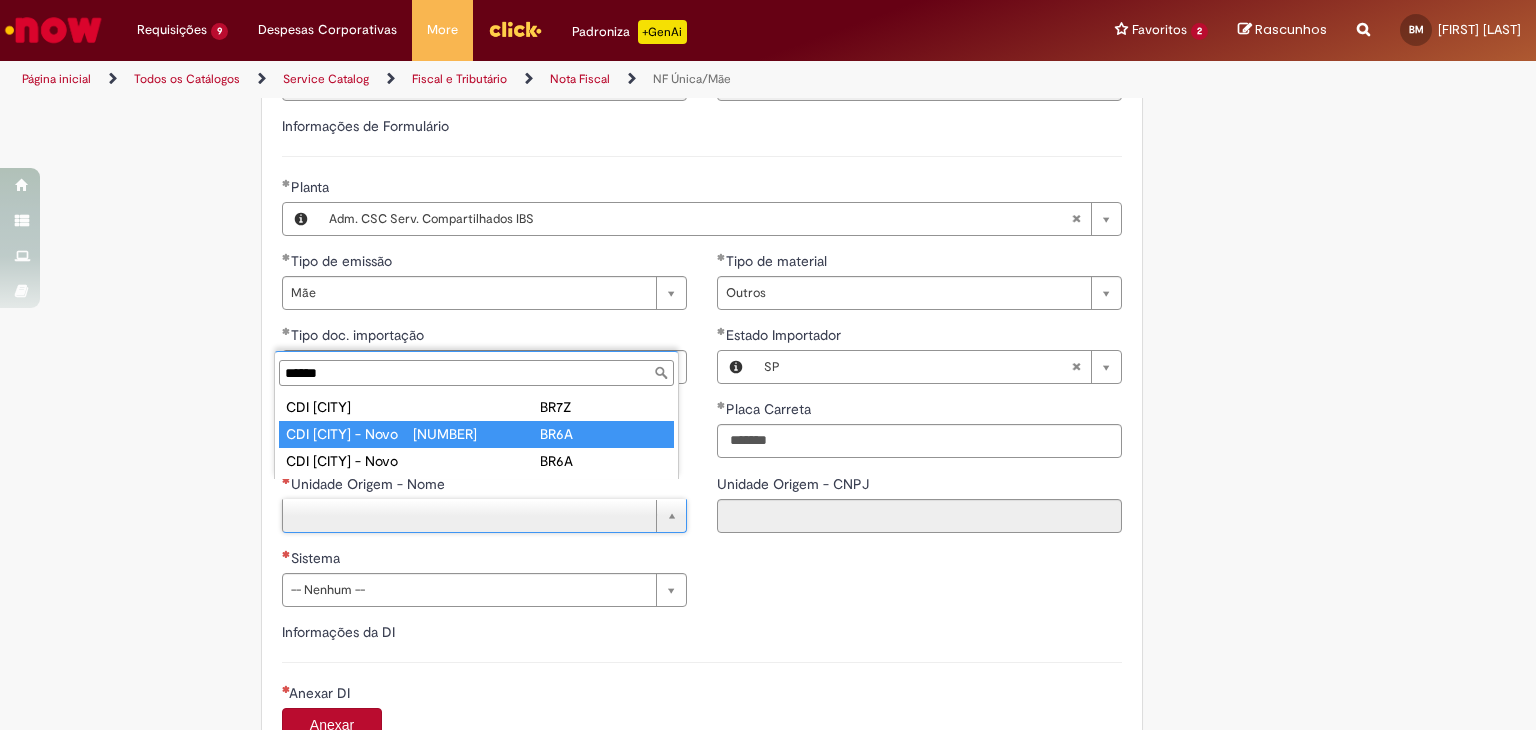 type on "******" 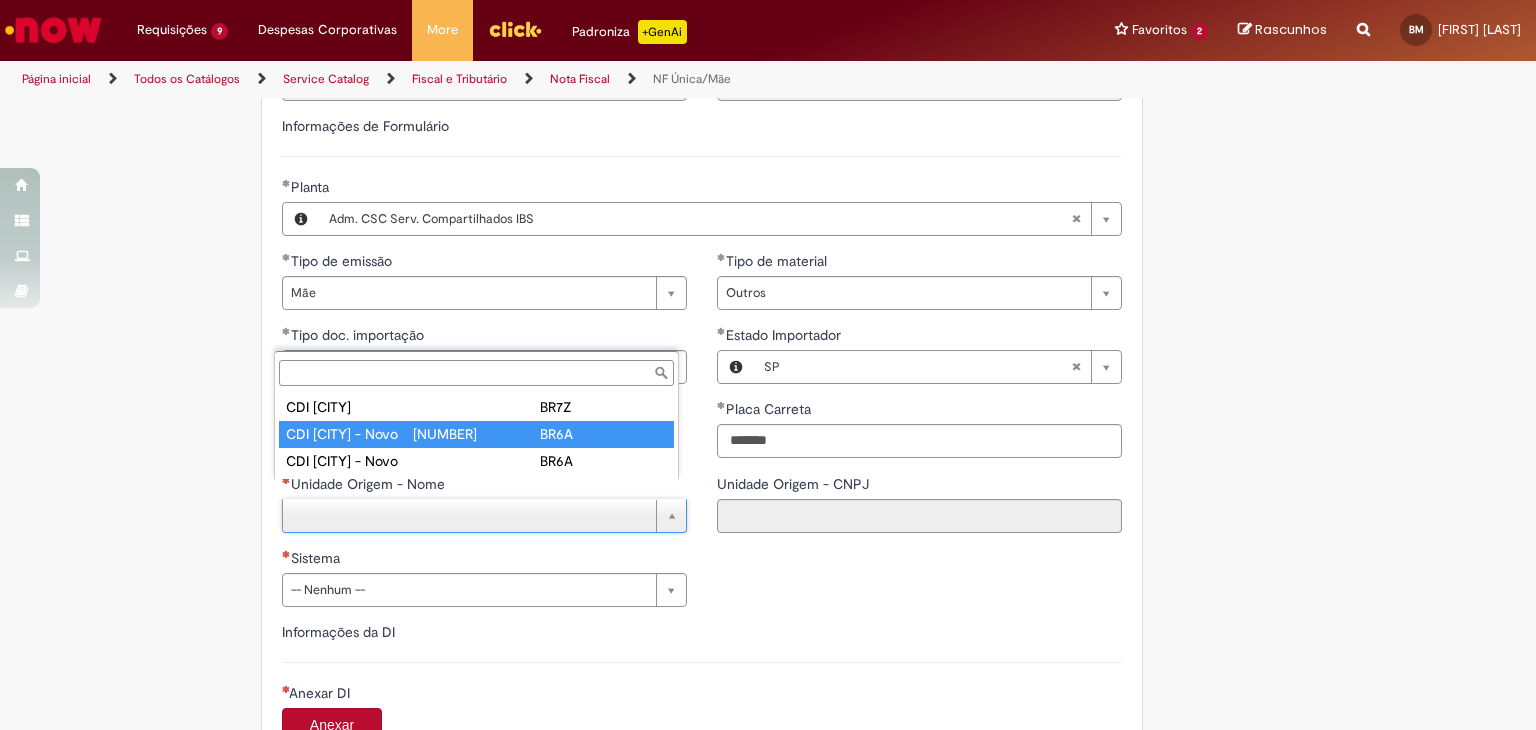 type on "**********" 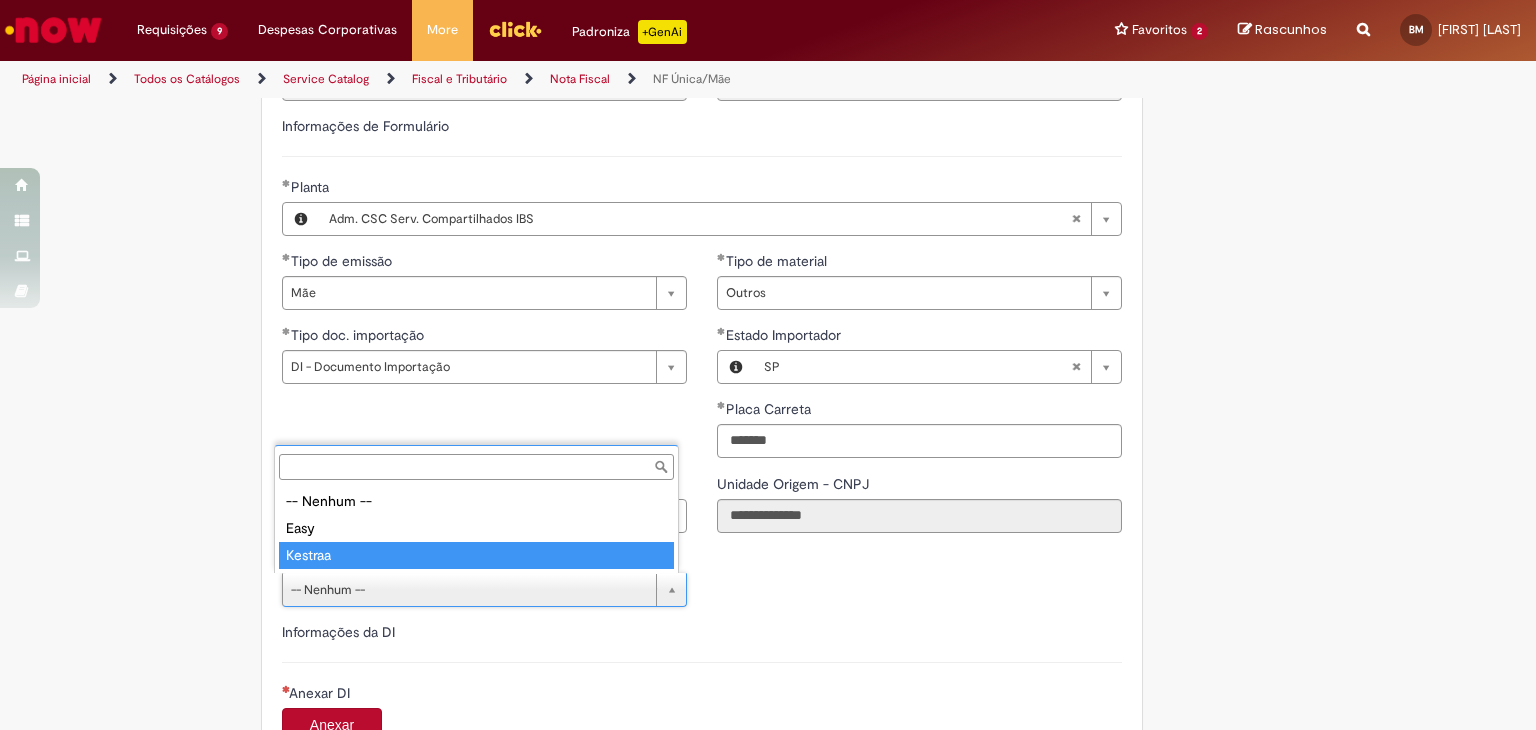 type on "*******" 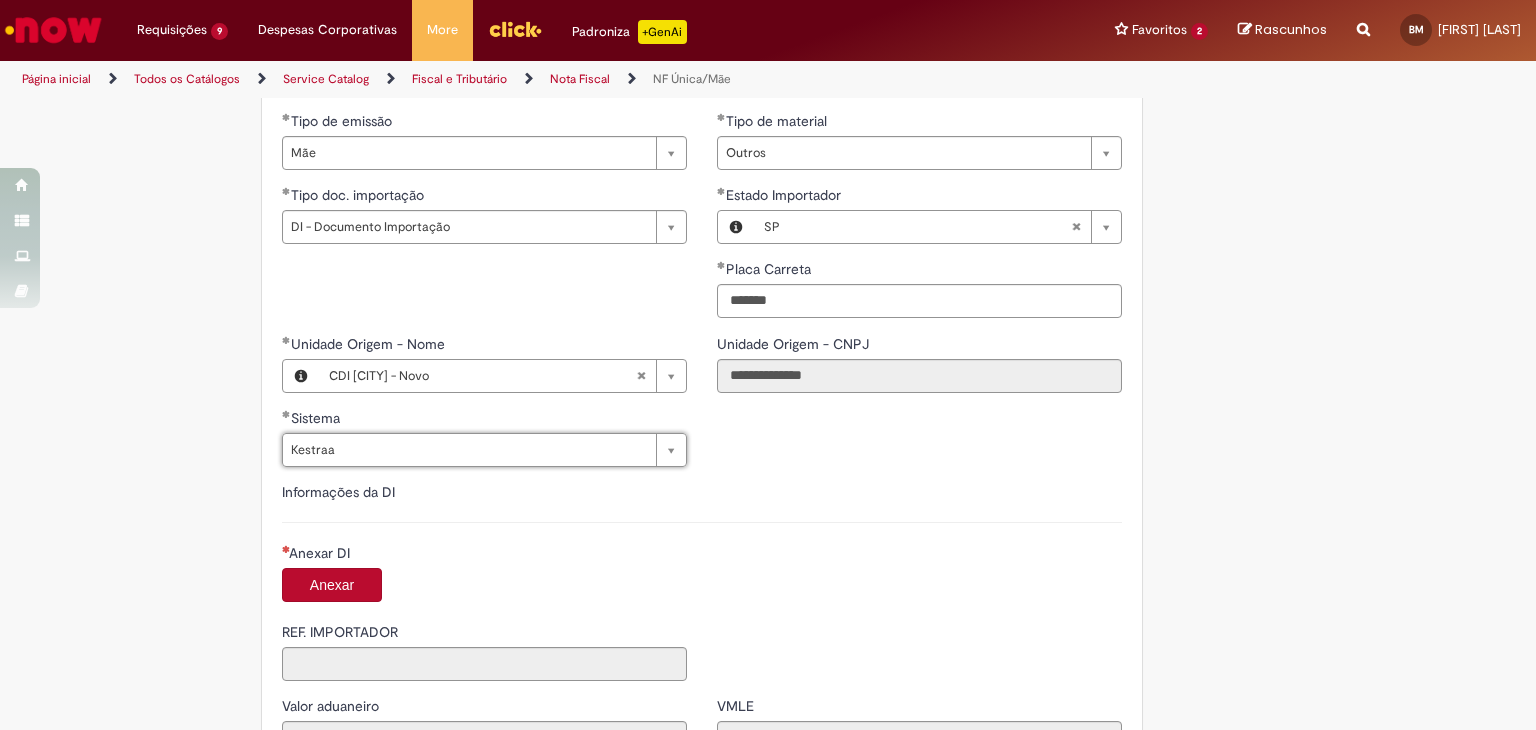 scroll, scrollTop: 800, scrollLeft: 0, axis: vertical 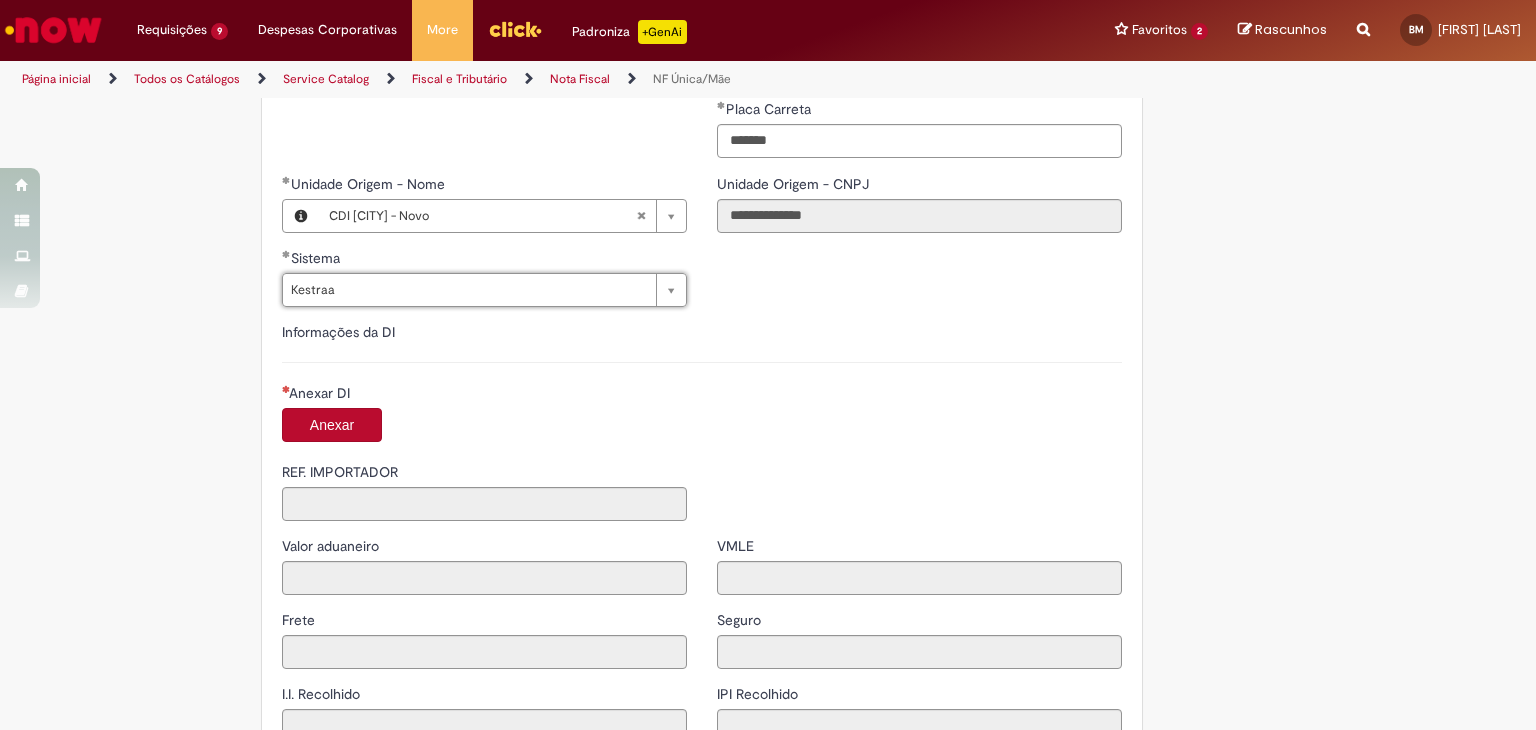 click on "Anexar" at bounding box center (332, 425) 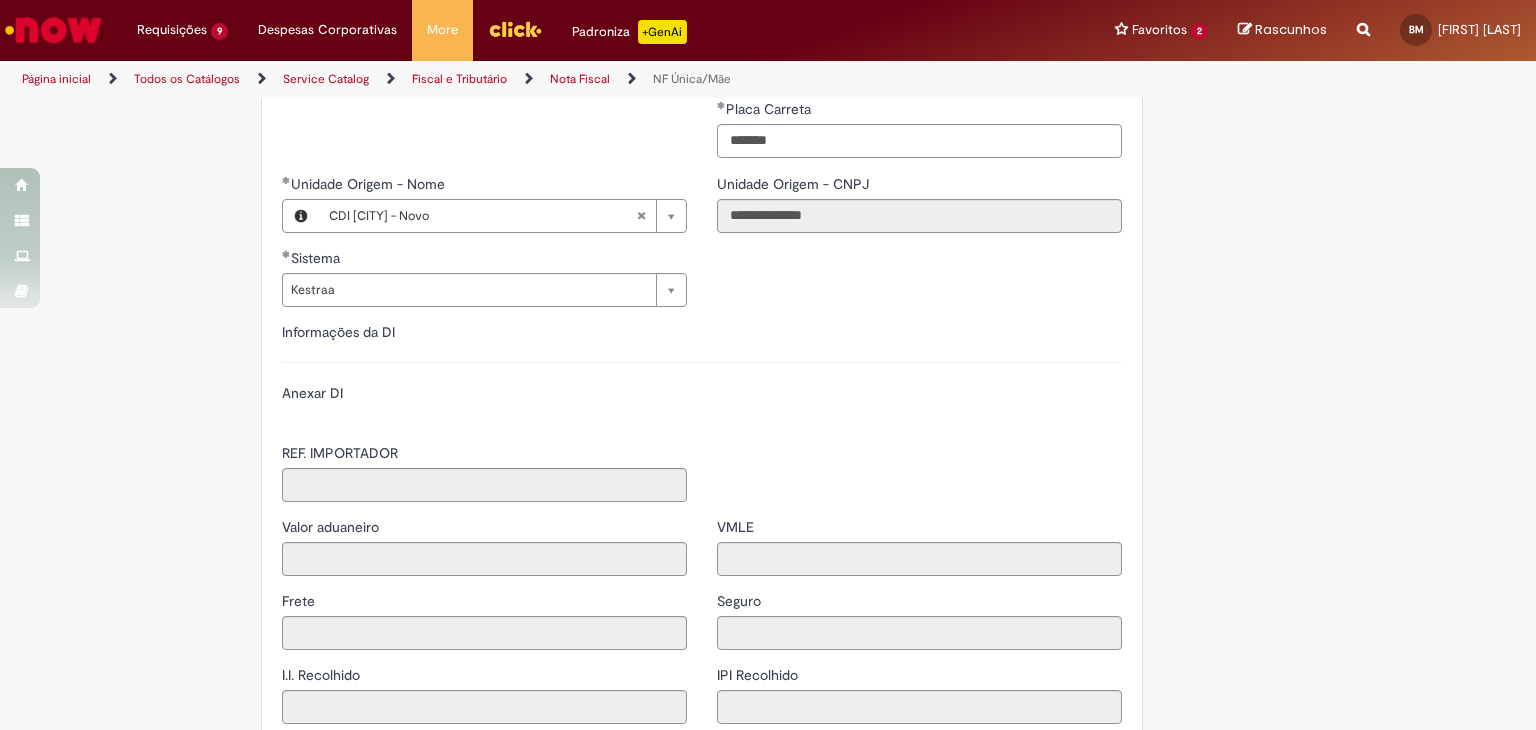 type on "**********" 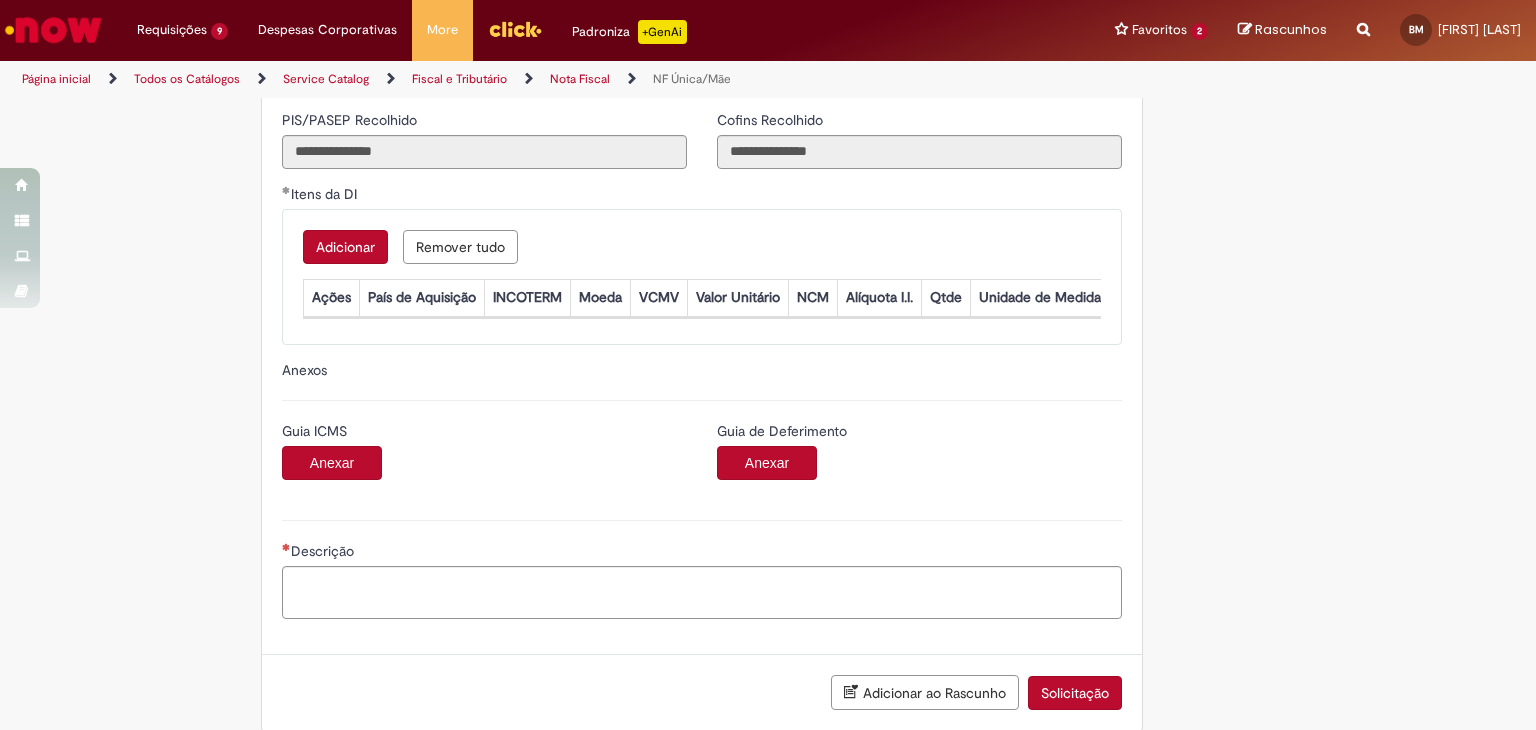scroll, scrollTop: 1597, scrollLeft: 0, axis: vertical 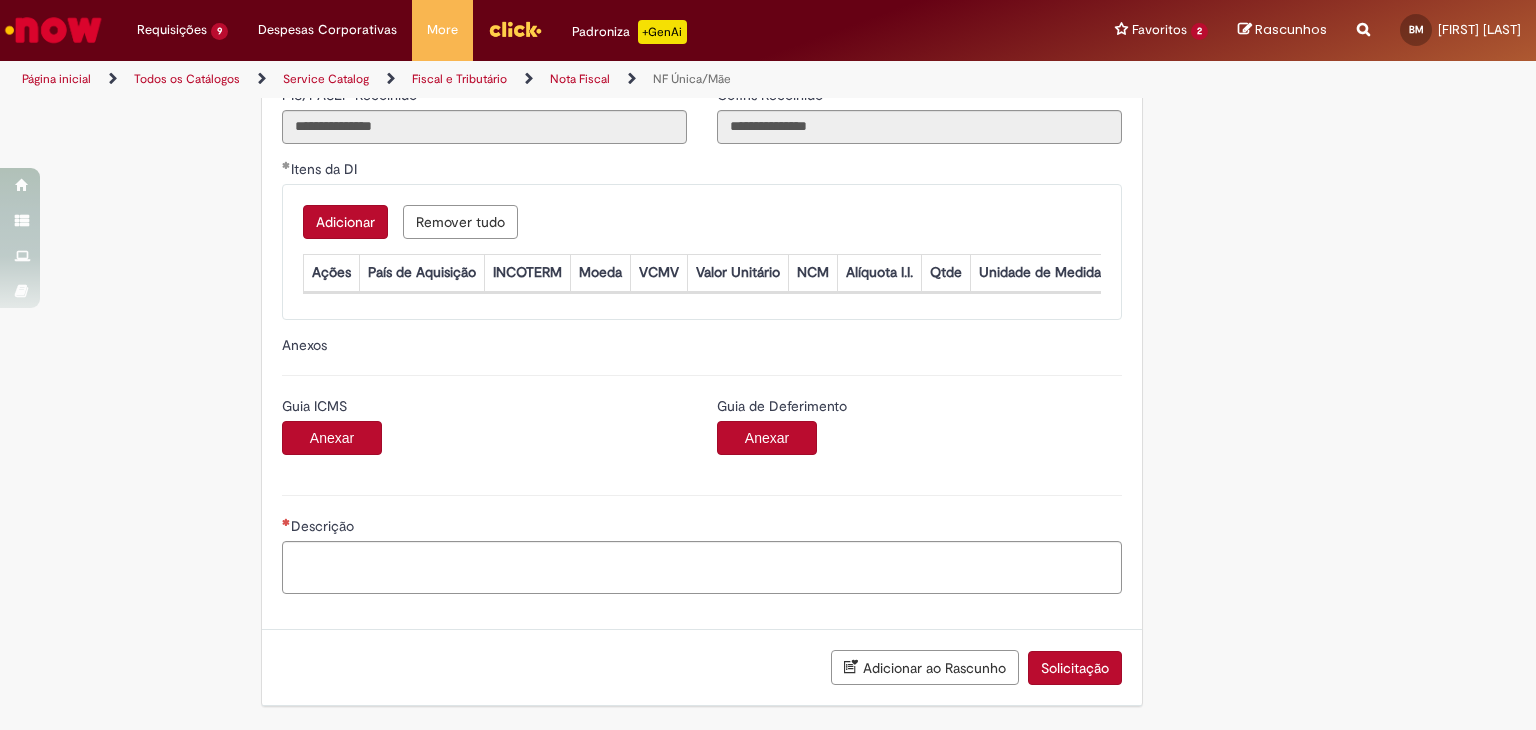click on "Anexar" at bounding box center (332, 438) 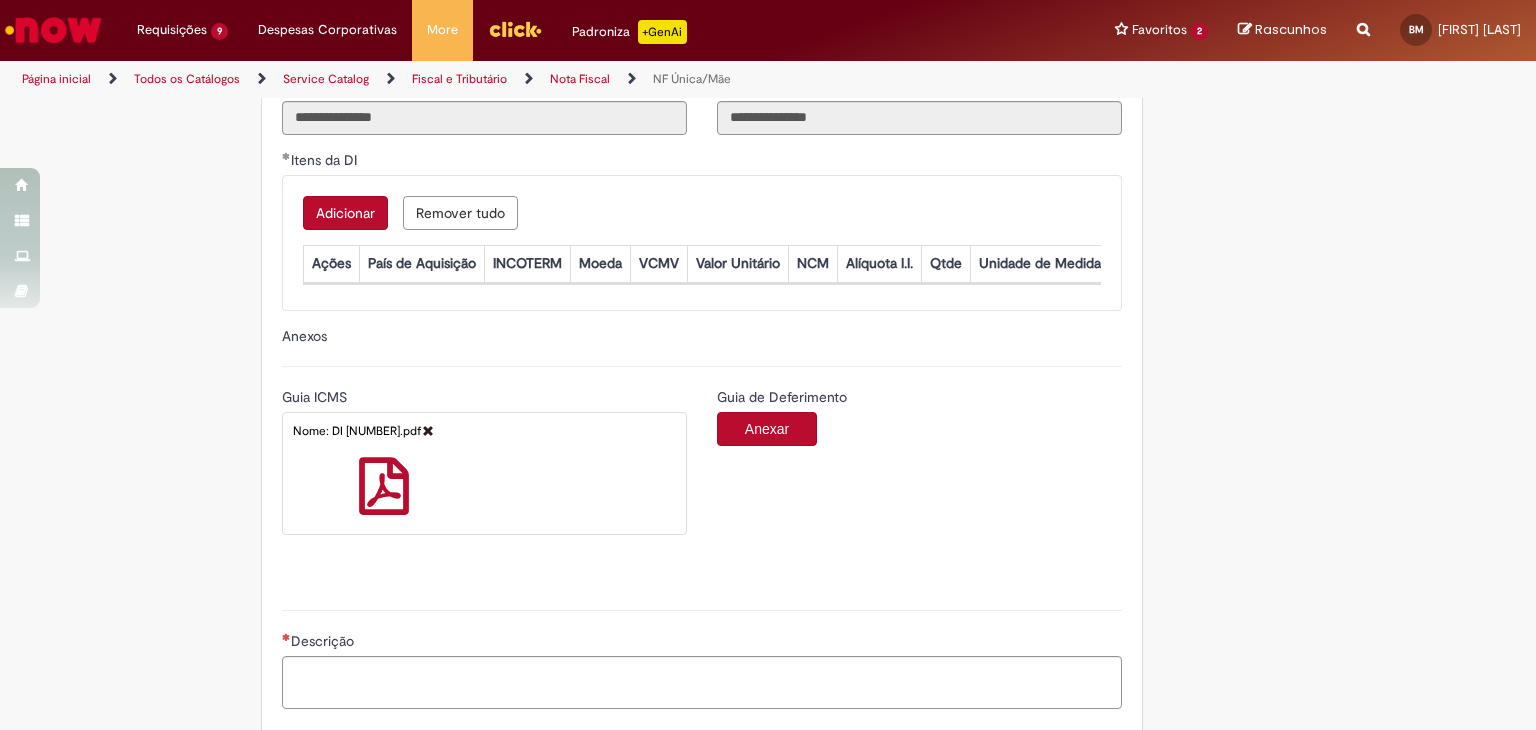 click on "Anexar" at bounding box center [767, 429] 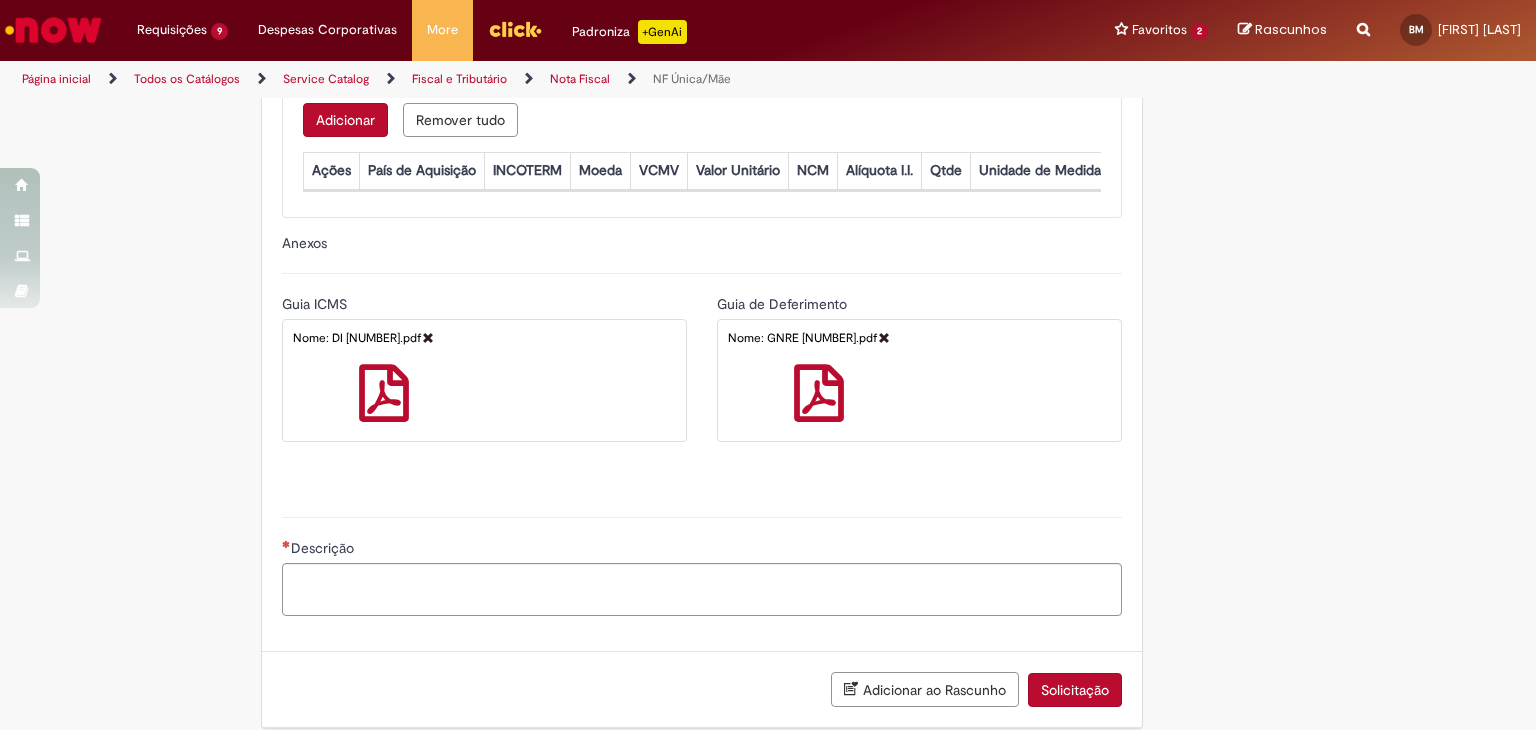 scroll, scrollTop: 1720, scrollLeft: 0, axis: vertical 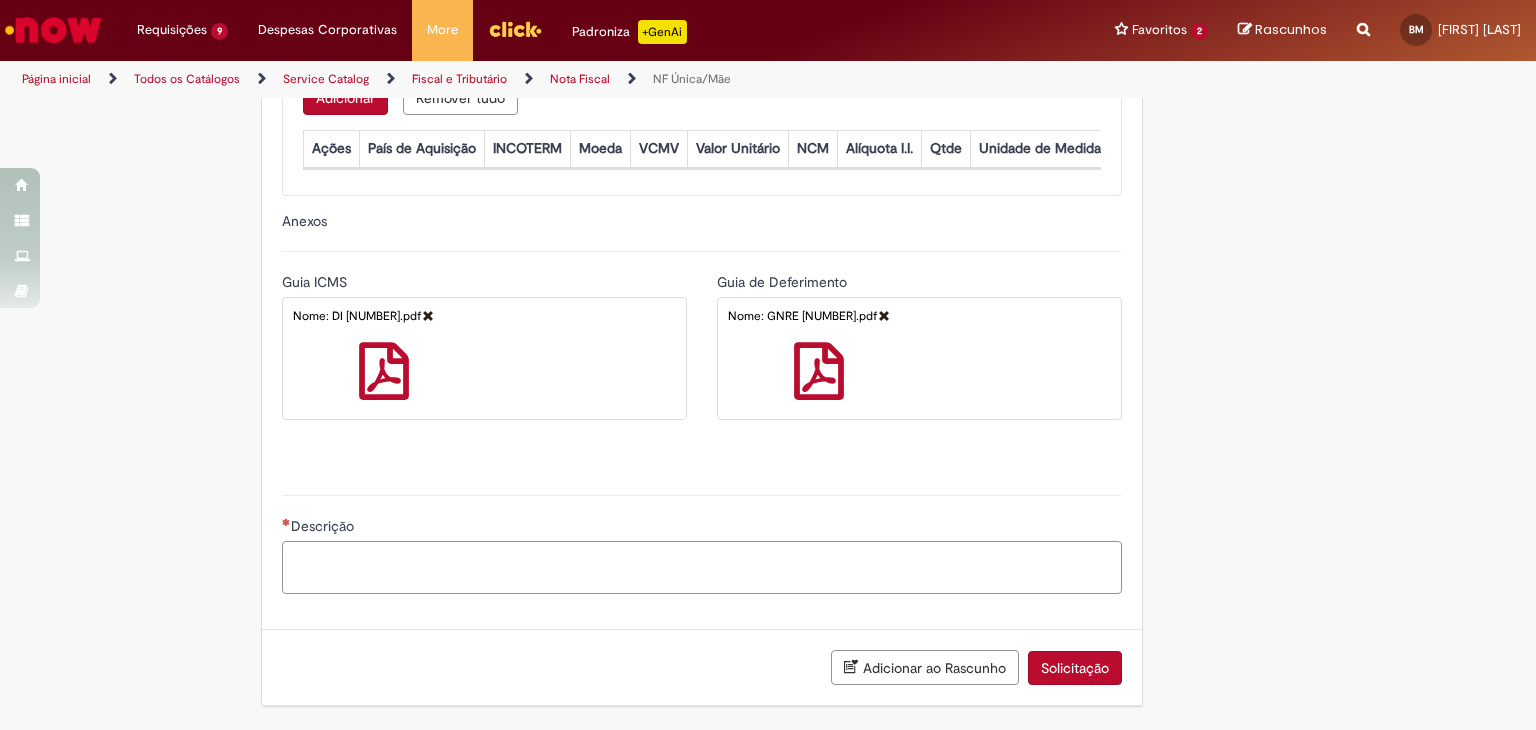 click on "Descrição" at bounding box center [702, 568] 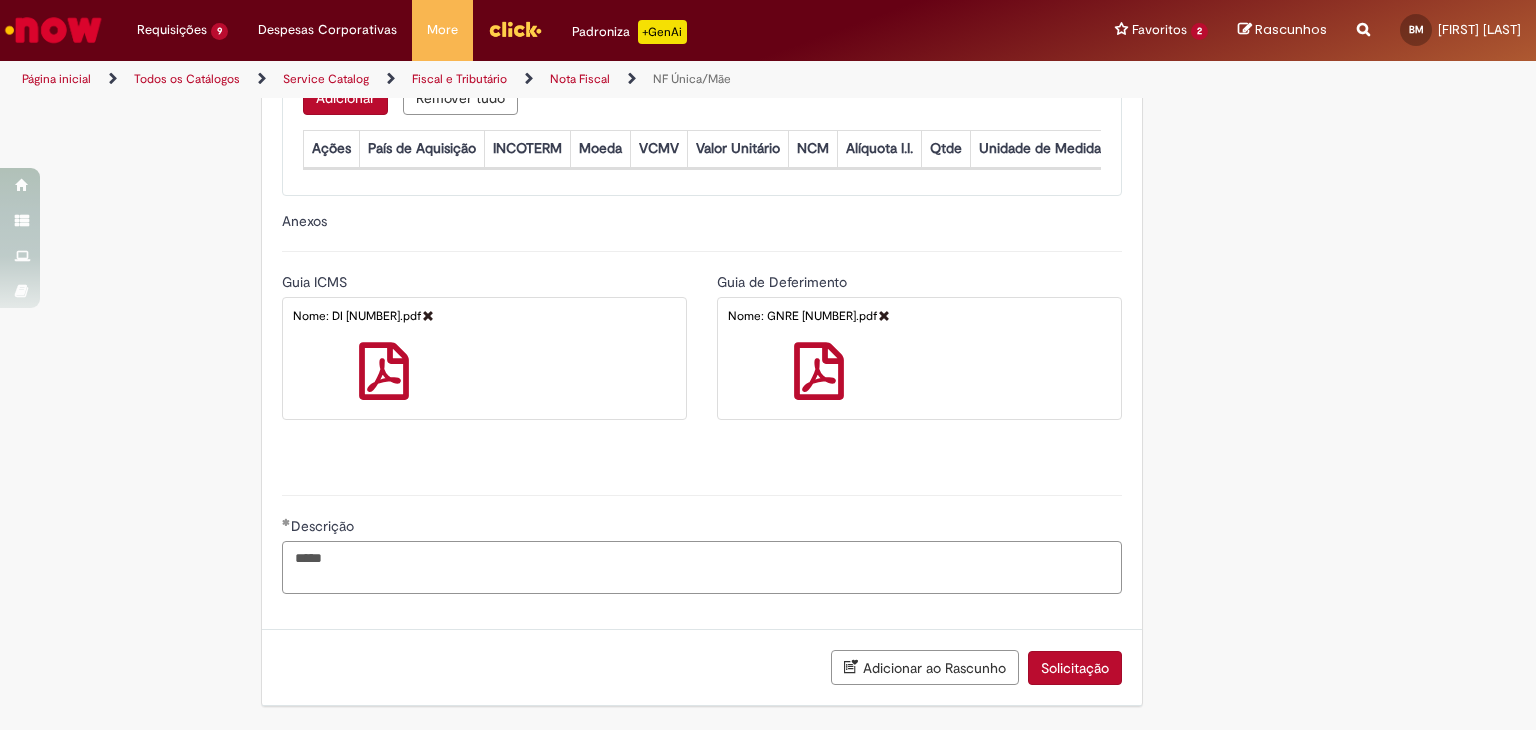 paste on "**********" 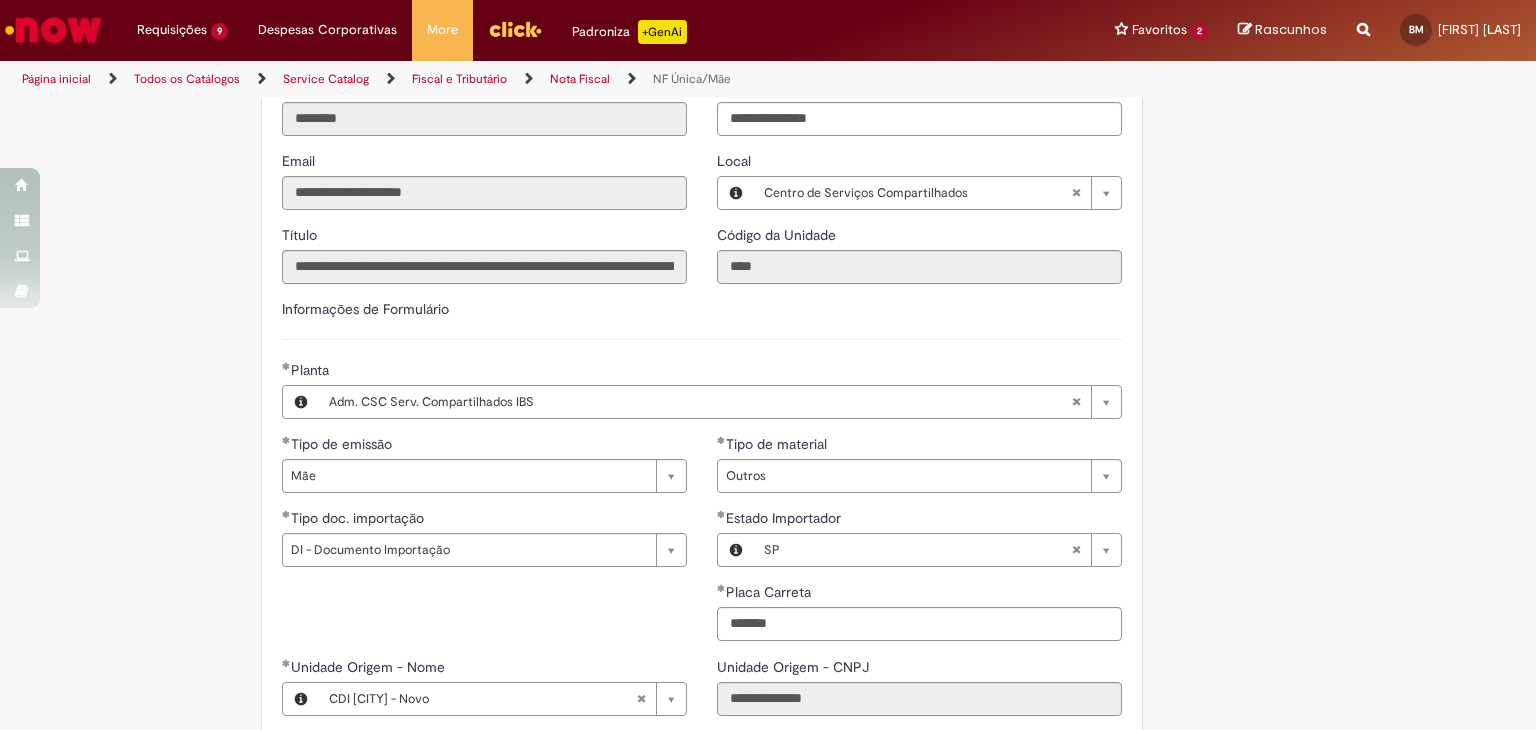 scroll, scrollTop: 0, scrollLeft: 0, axis: both 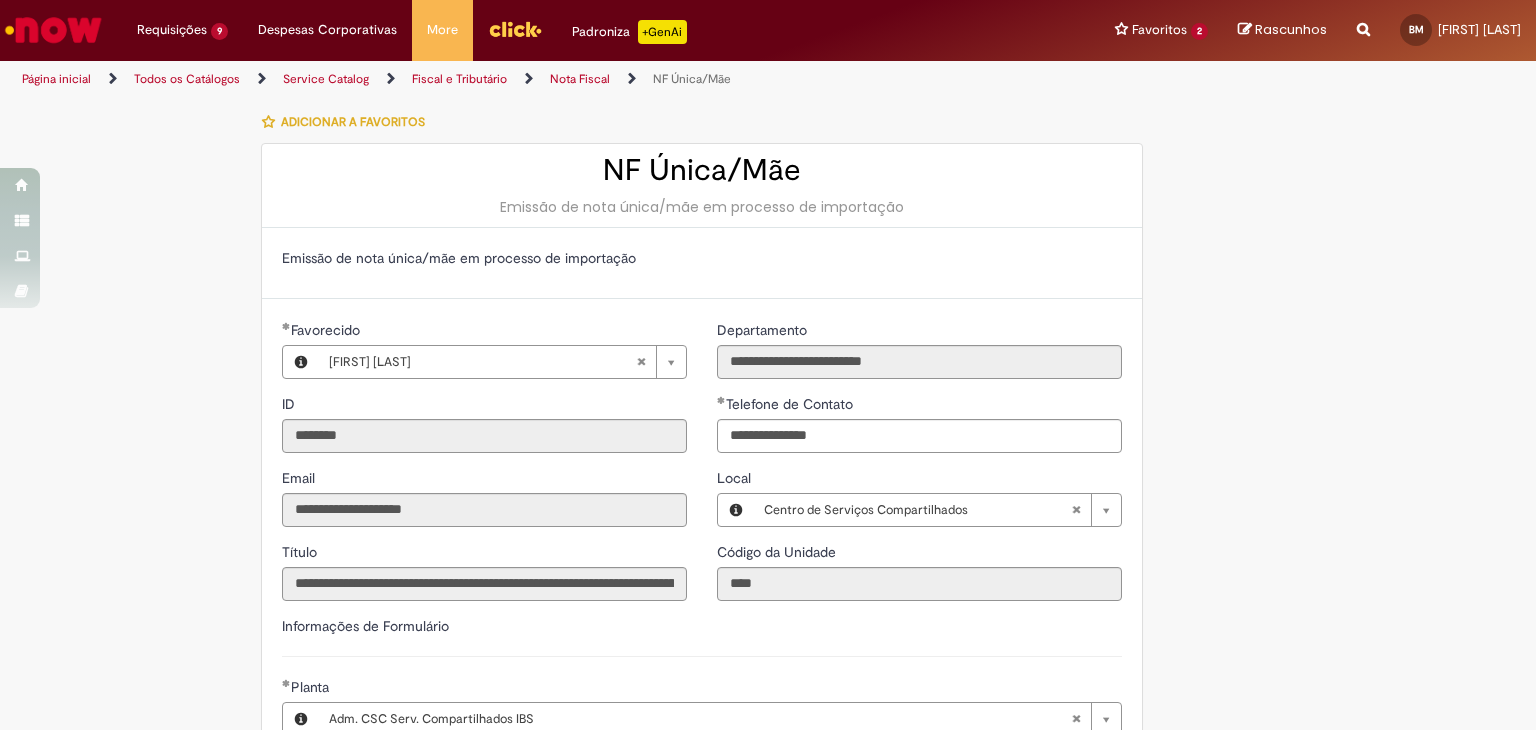 type on "**********" 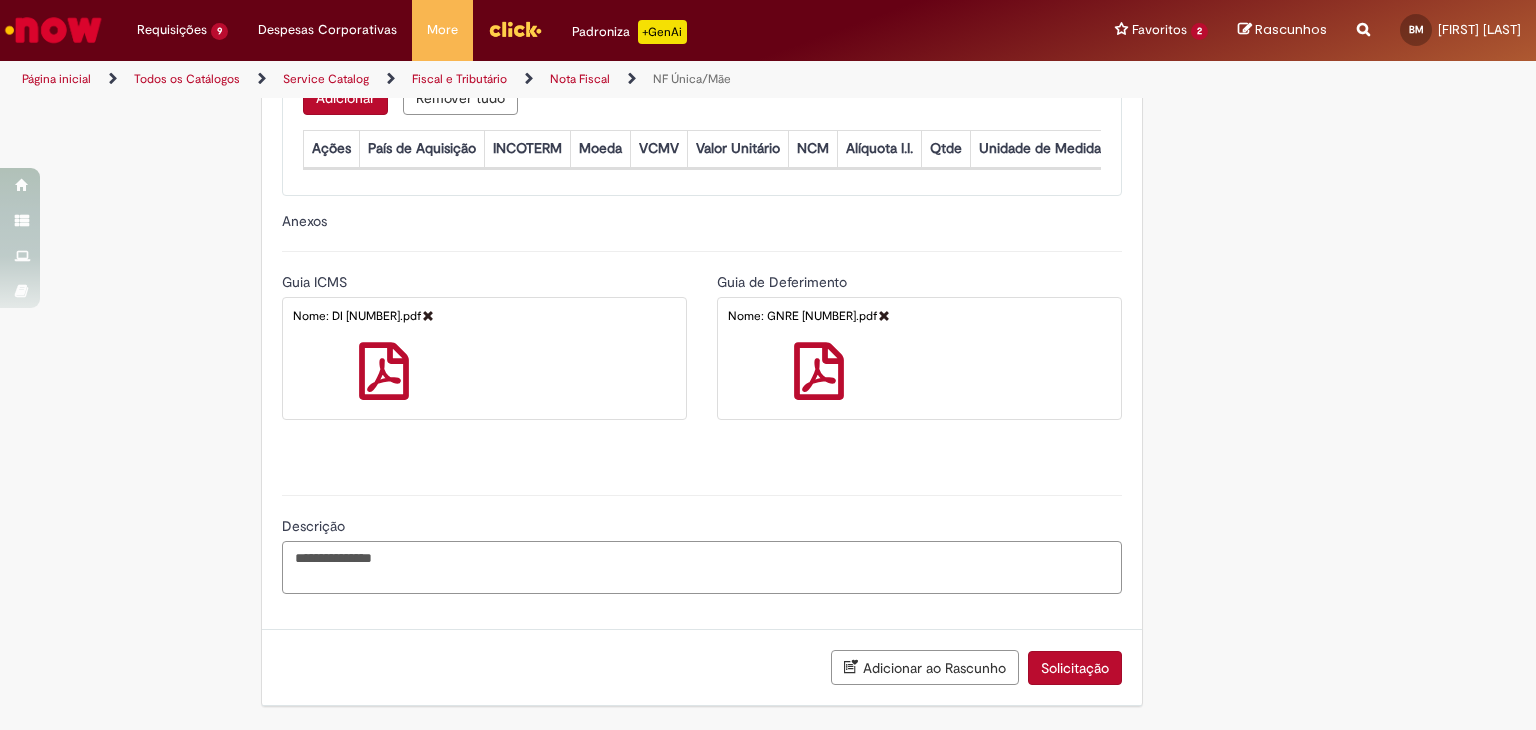 scroll, scrollTop: 1720, scrollLeft: 0, axis: vertical 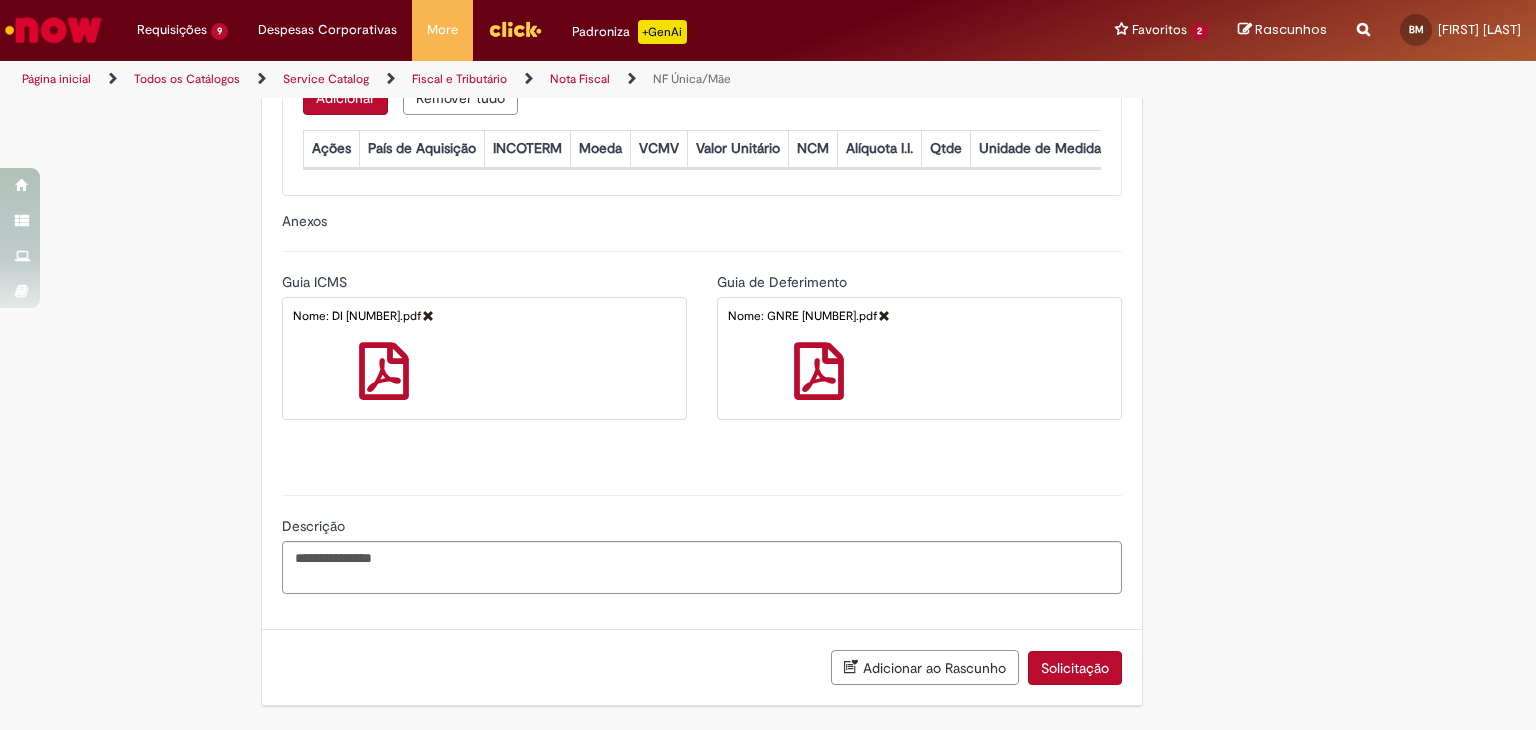 click on "Solicitação" at bounding box center [1075, 668] 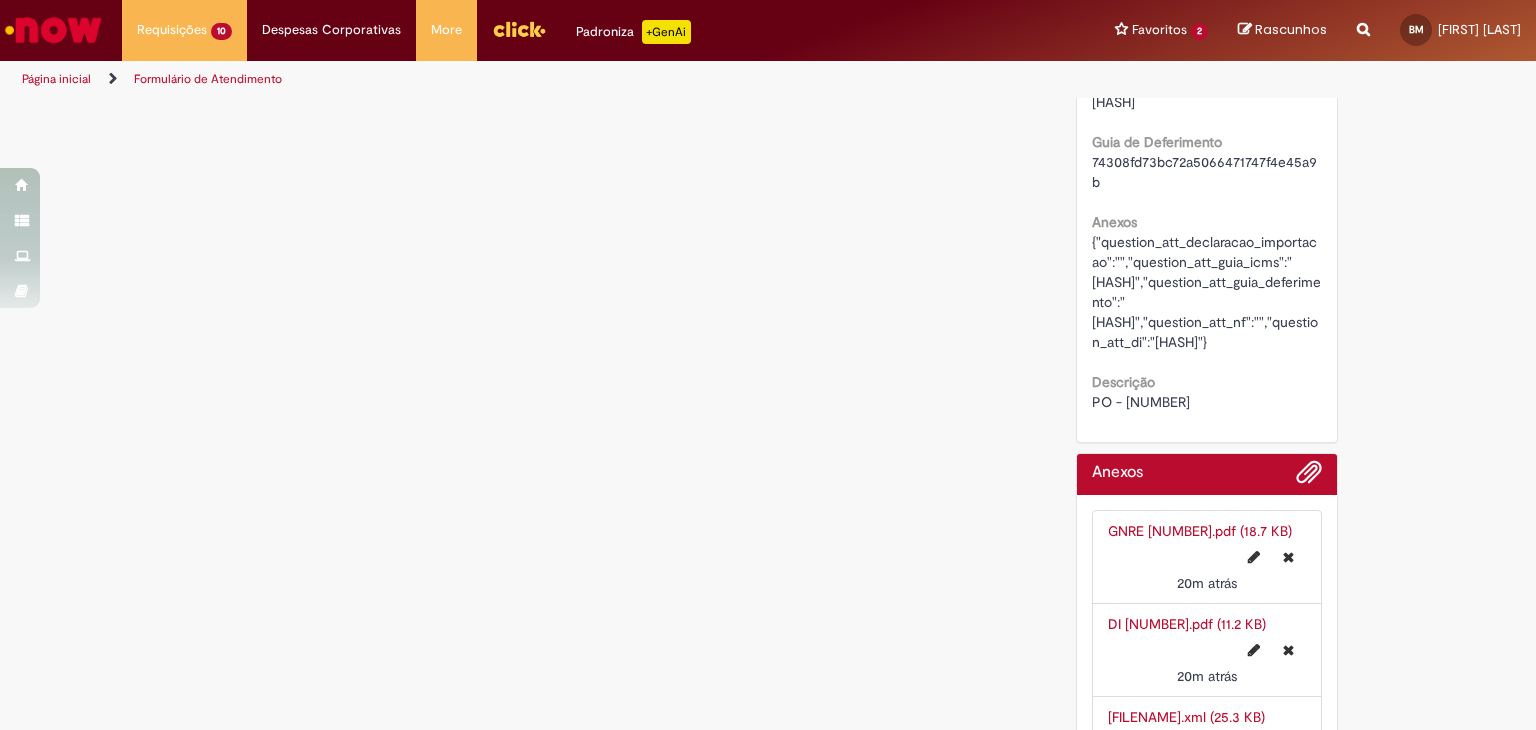 scroll, scrollTop: 0, scrollLeft: 0, axis: both 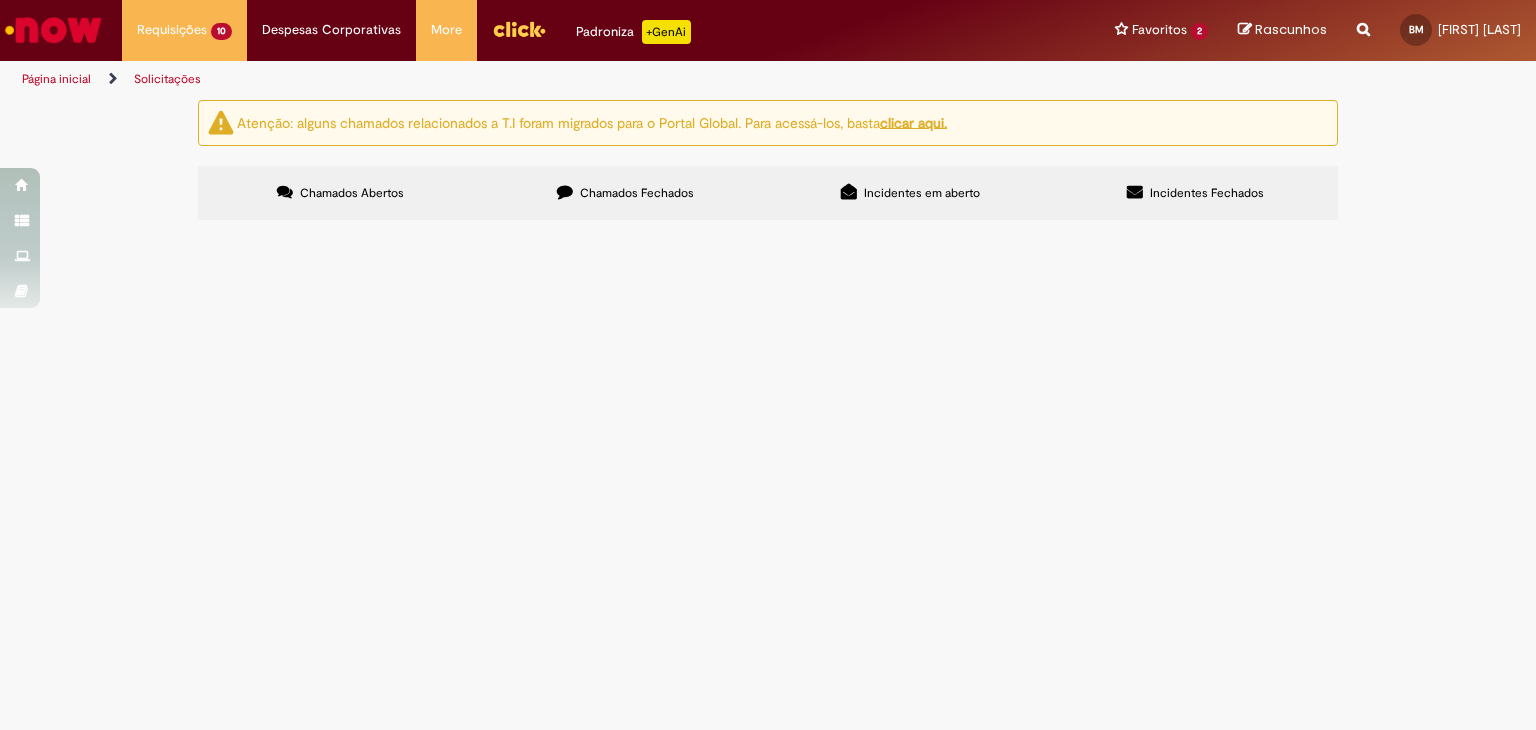 click on "NFC - PO [NUMBER]" at bounding box center [0, 0] 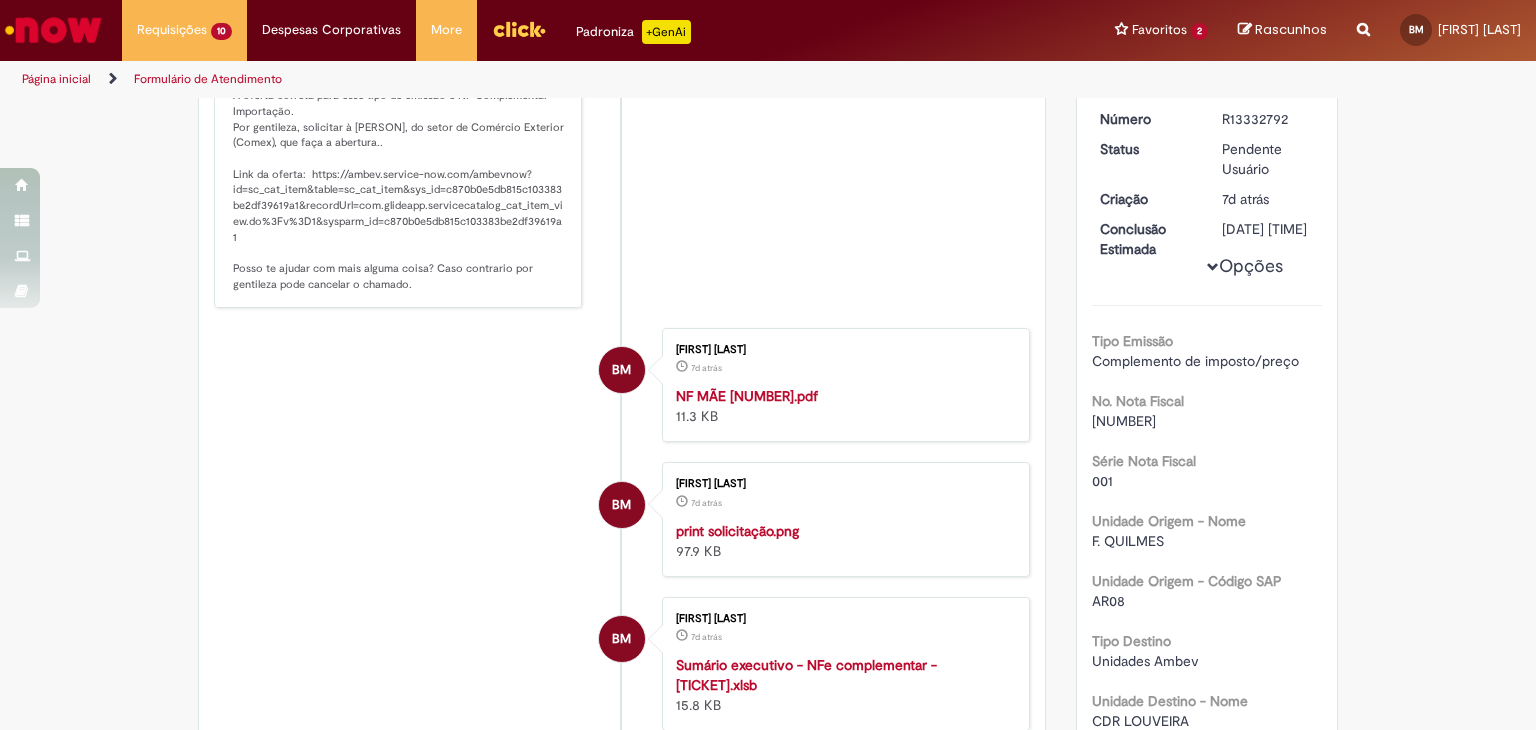 scroll, scrollTop: 0, scrollLeft: 0, axis: both 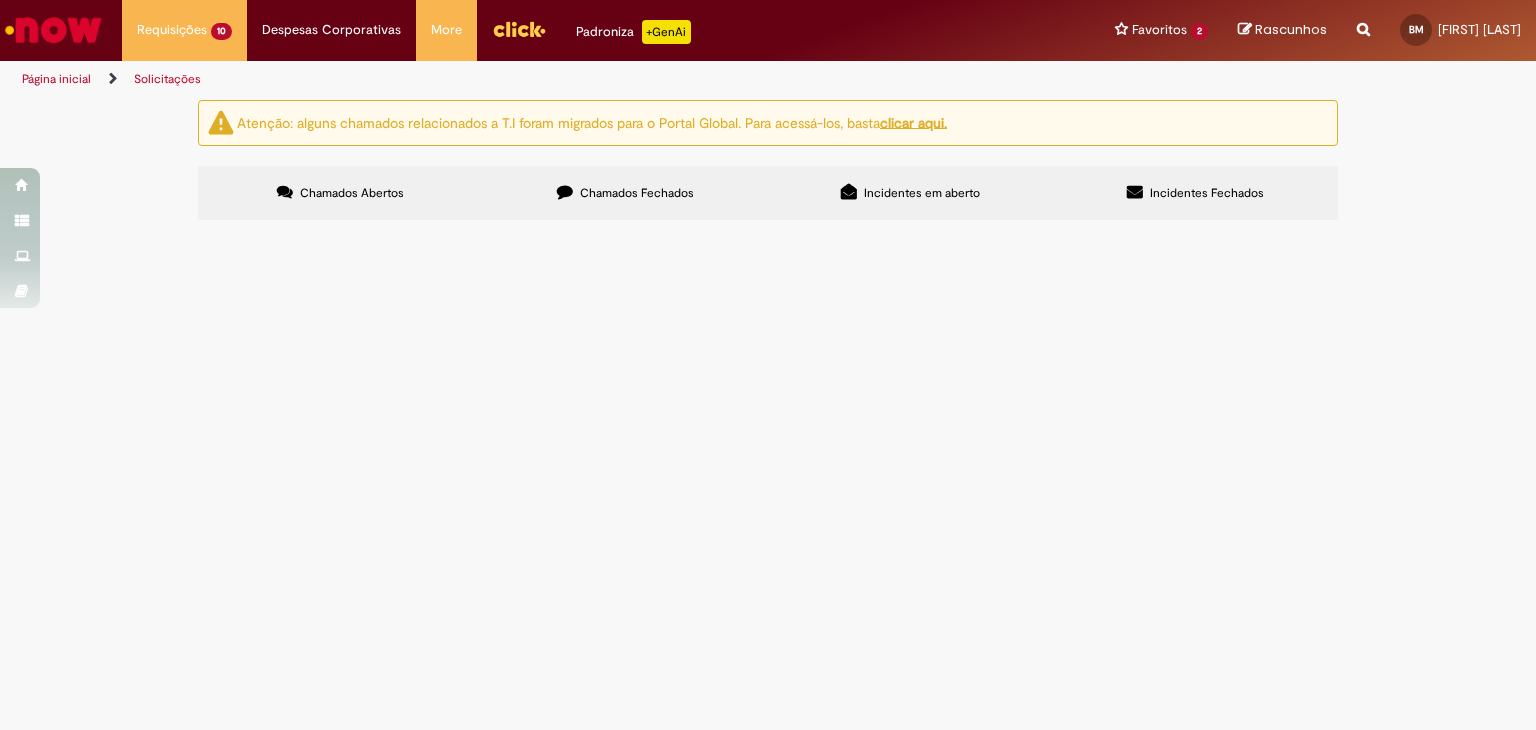 click on "Bom dia, tudo bem?
A NF [NUMBER] mãe e as 4 NF´s filhas foram emitidas no CFOP incorreto e com diferimento de ICMS quando na verdade o ICMS é diferido, conseguimos lançar a porcentagem no ICMS manual no SAP, porém qual outra tratativa devemos seguir no quesito fiscal, por favor?
As NF´s ja foram entregues na planta e ja seguiram com WE (entrada física)" at bounding box center (0, 0) 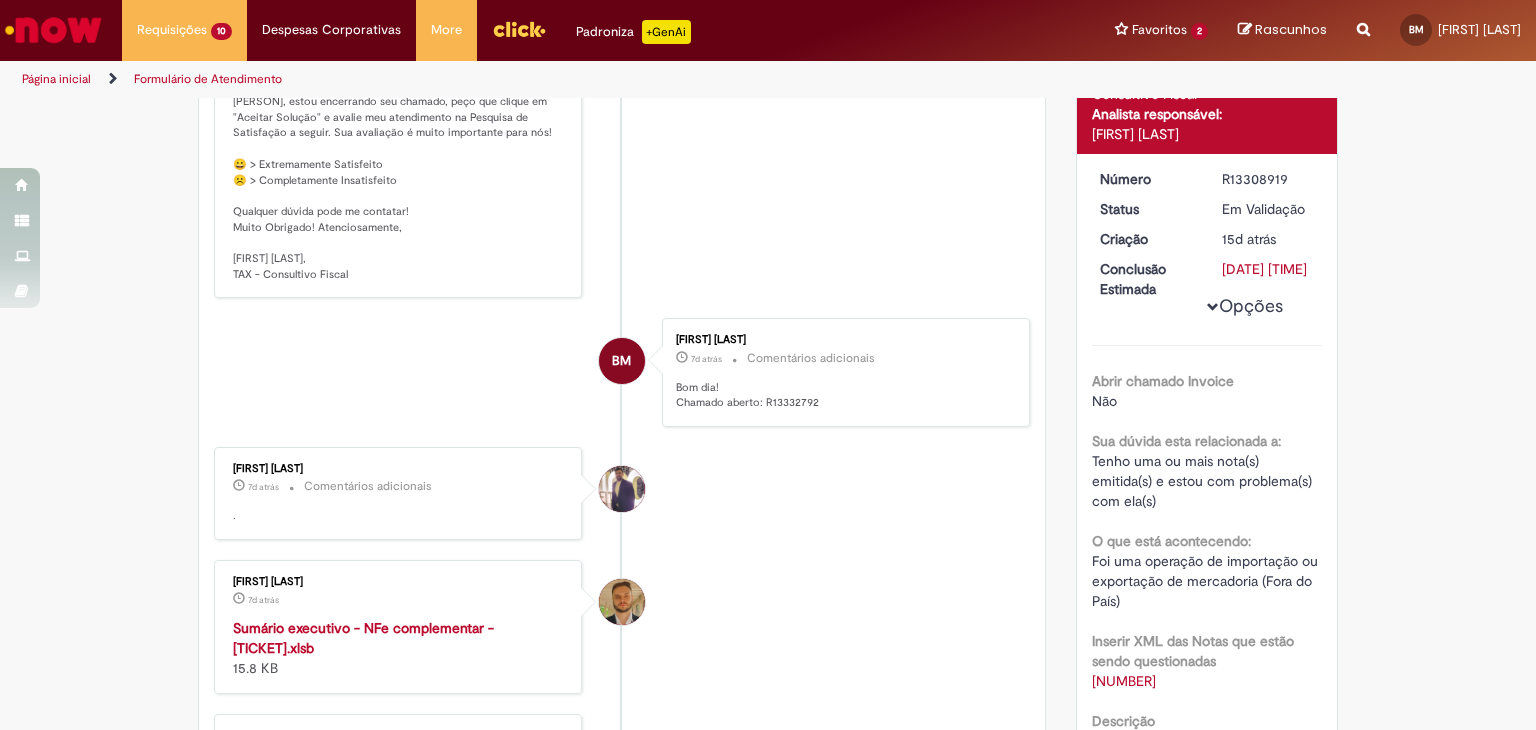 scroll, scrollTop: 0, scrollLeft: 0, axis: both 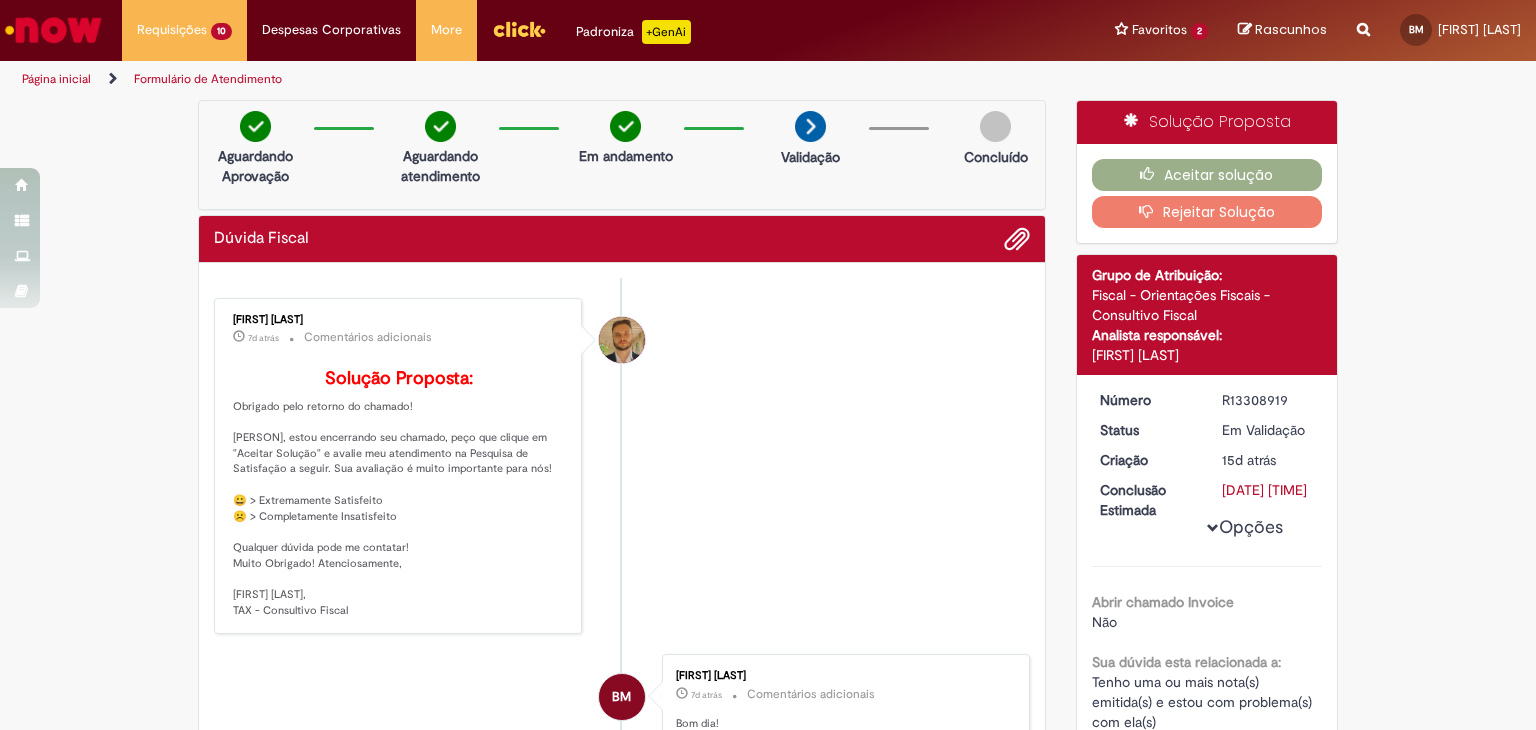 drag, startPoint x: 1216, startPoint y: 401, endPoint x: 1296, endPoint y: 390, distance: 80.75271 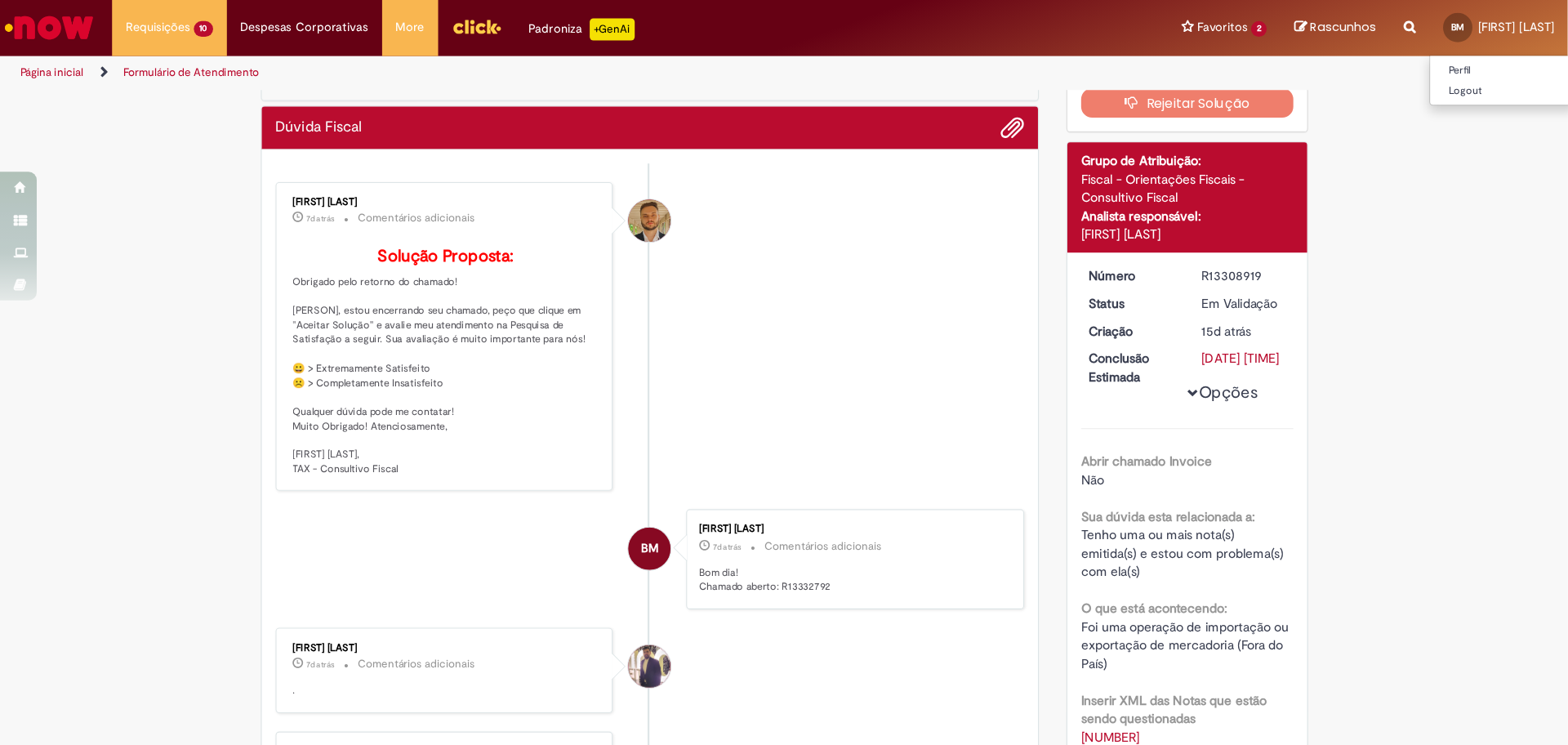 scroll, scrollTop: 82, scrollLeft: 0, axis: vertical 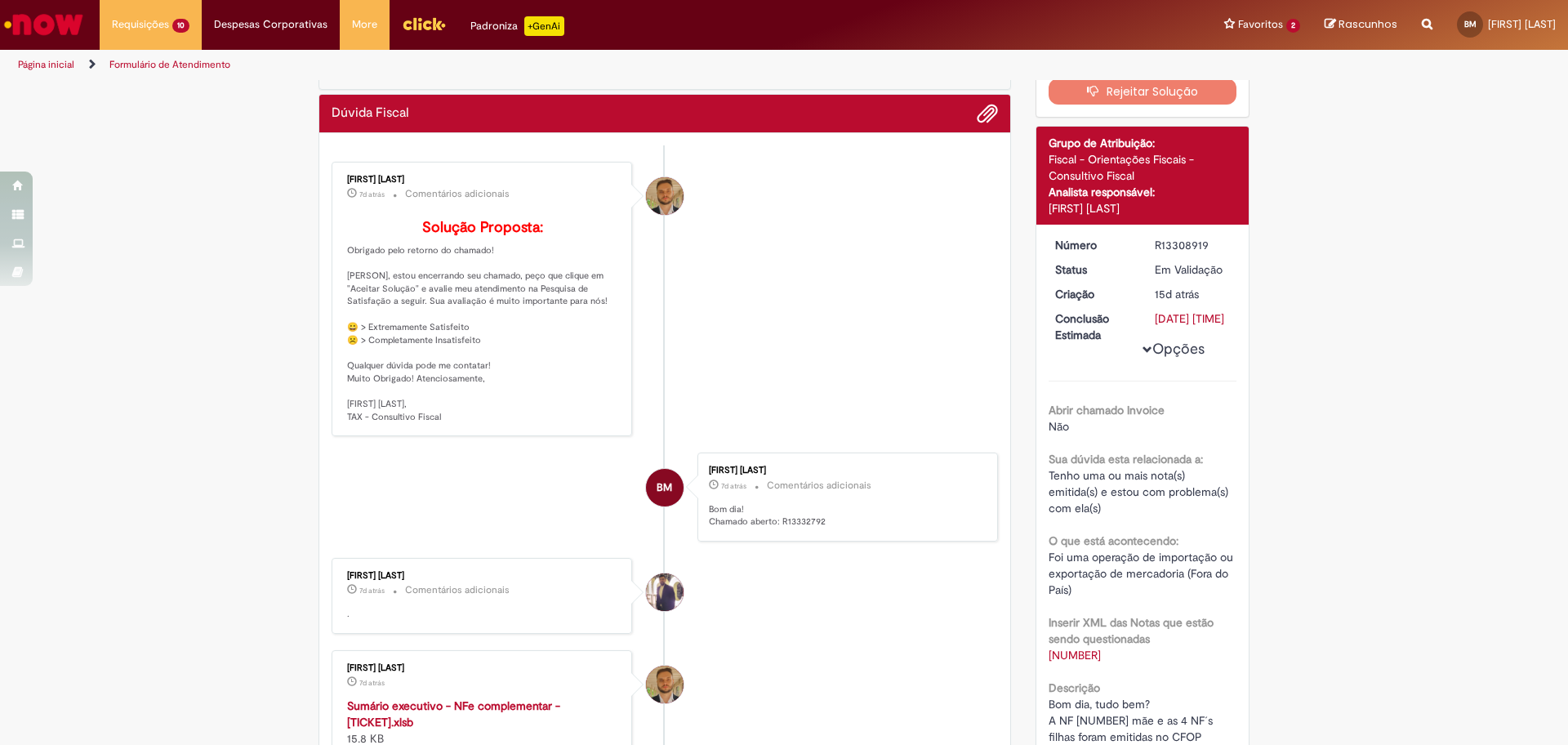 drag, startPoint x: 1253, startPoint y: 0, endPoint x: 845, endPoint y: 662, distance: 777.6297 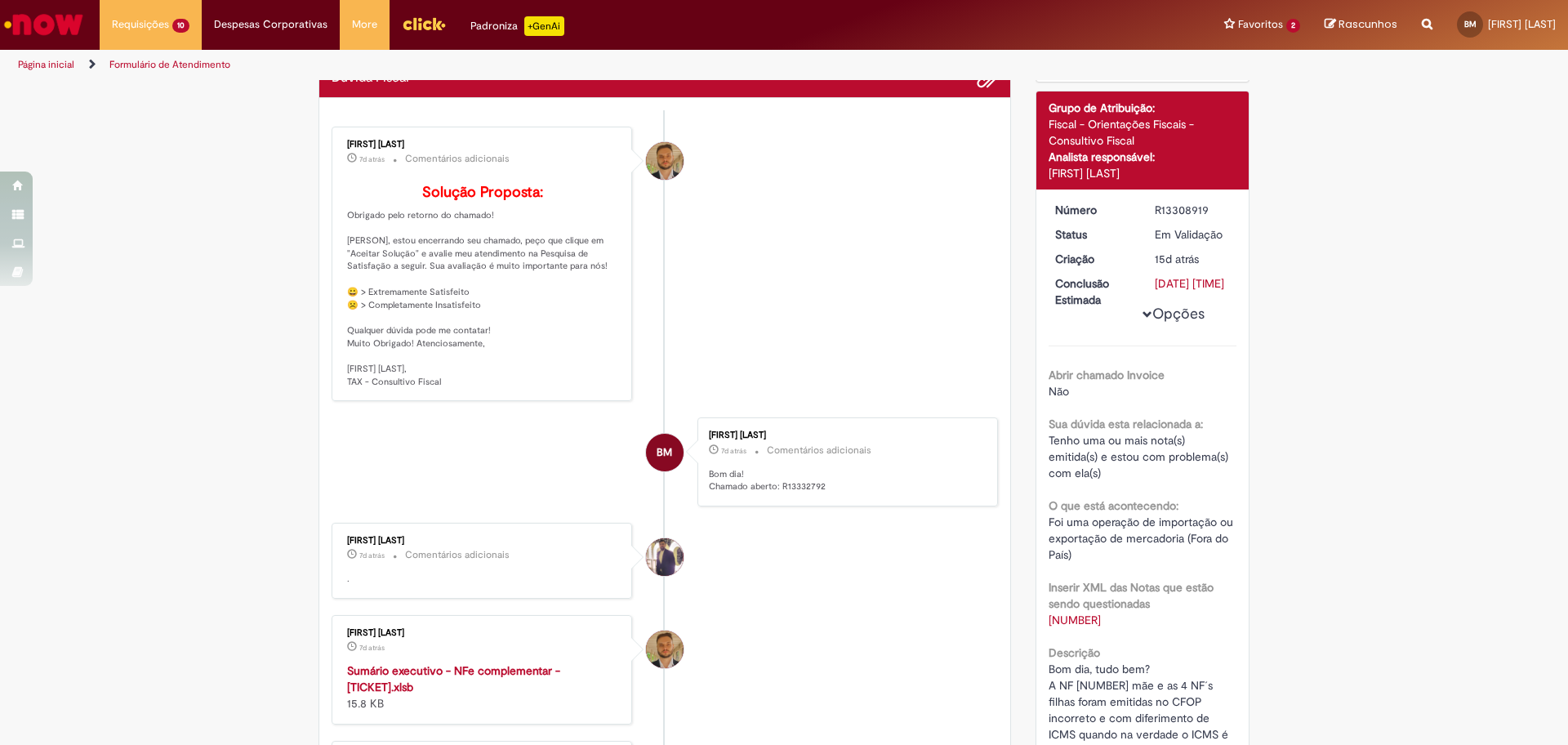 scroll, scrollTop: 82, scrollLeft: 0, axis: vertical 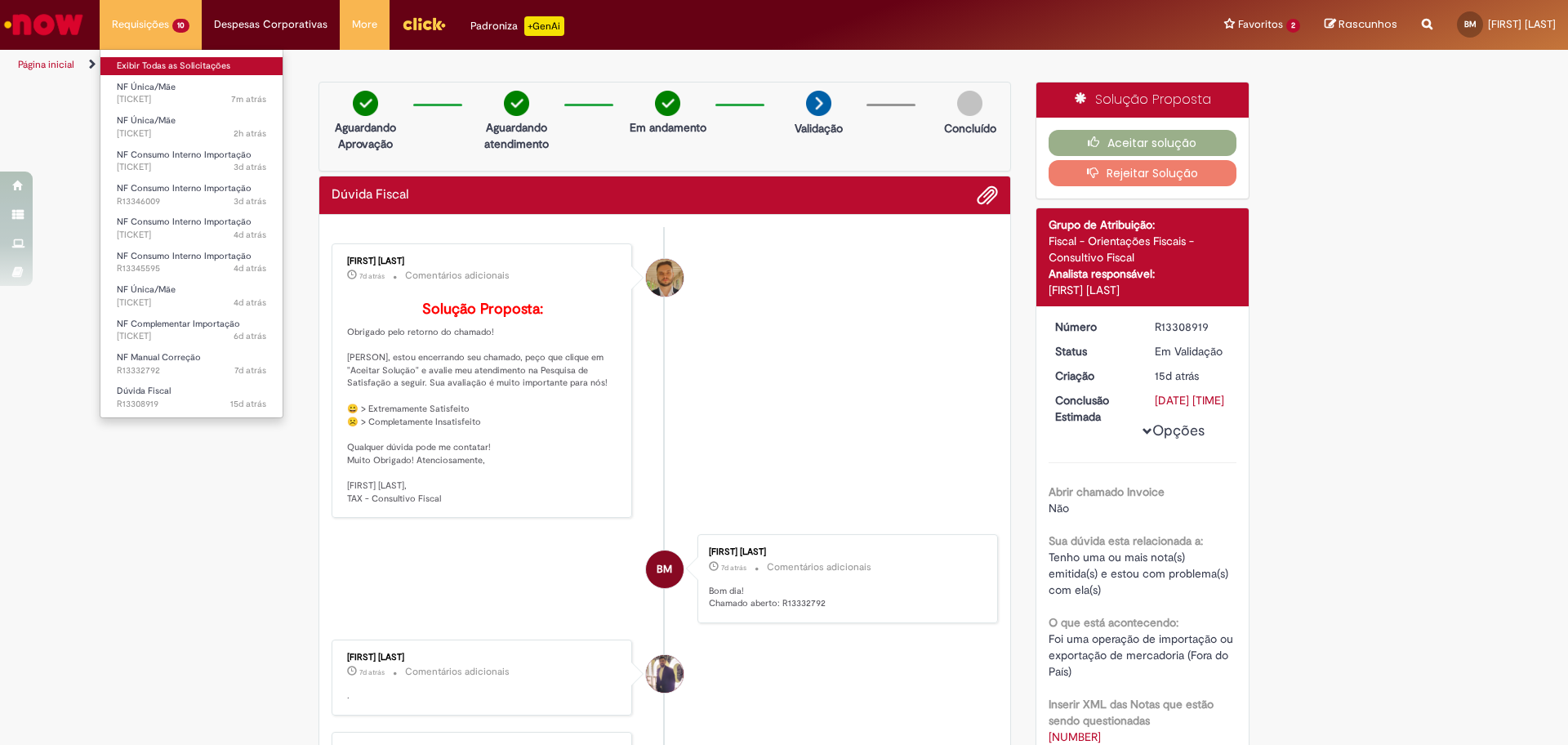 click on "Exibir Todas as Solicitações" at bounding box center [191, 66] 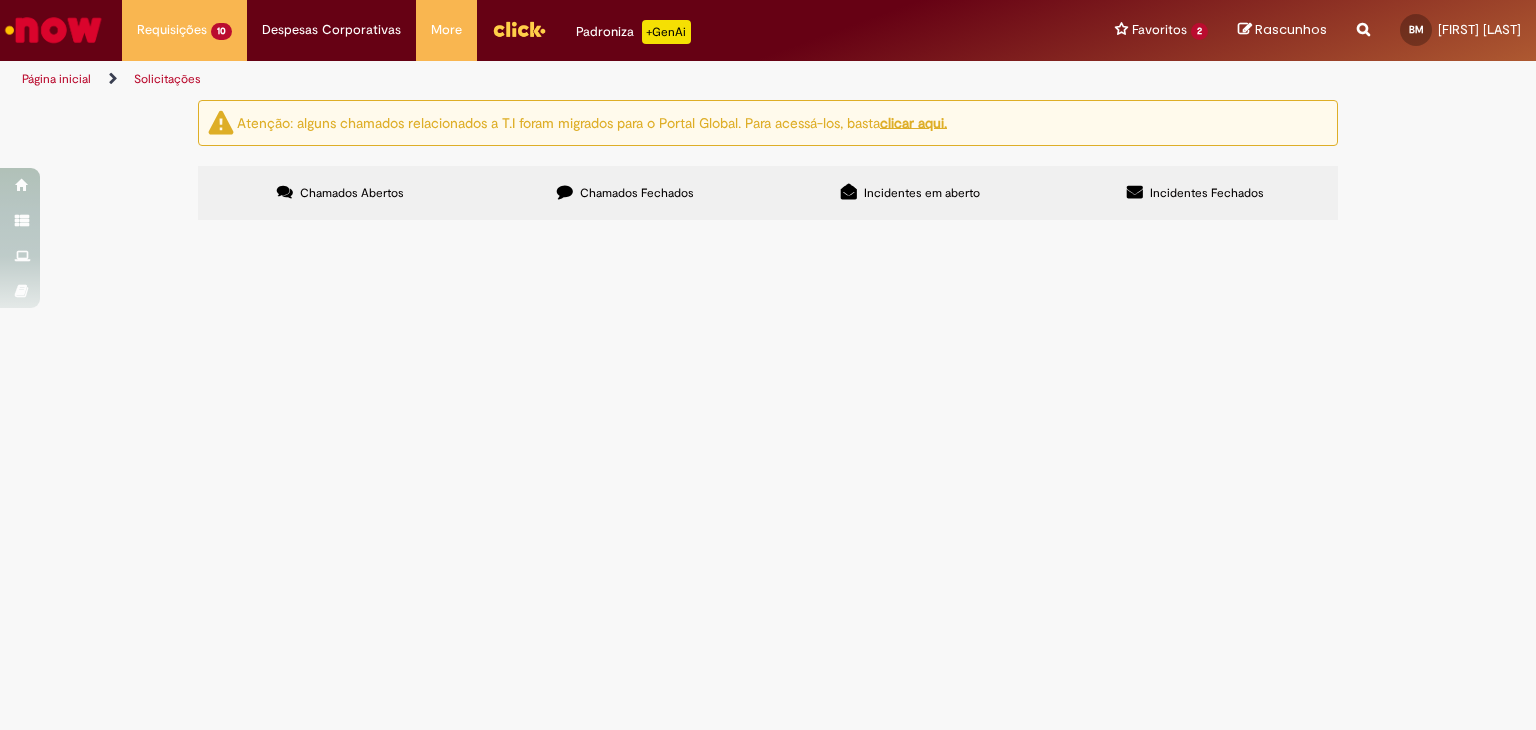 drag, startPoint x: 1919, startPoint y: 24, endPoint x: 864, endPoint y: 273, distance: 1083.9862 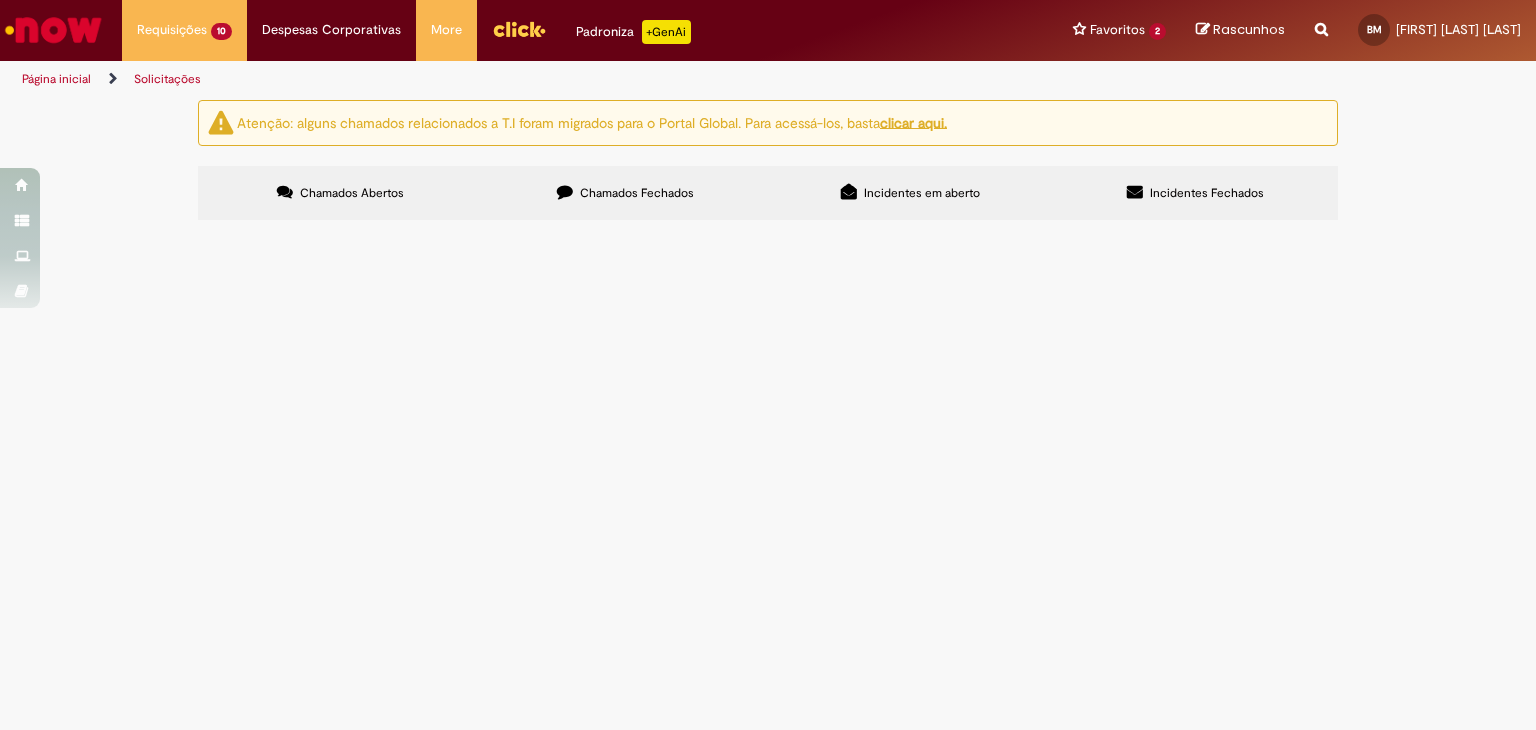 scroll, scrollTop: 0, scrollLeft: 0, axis: both 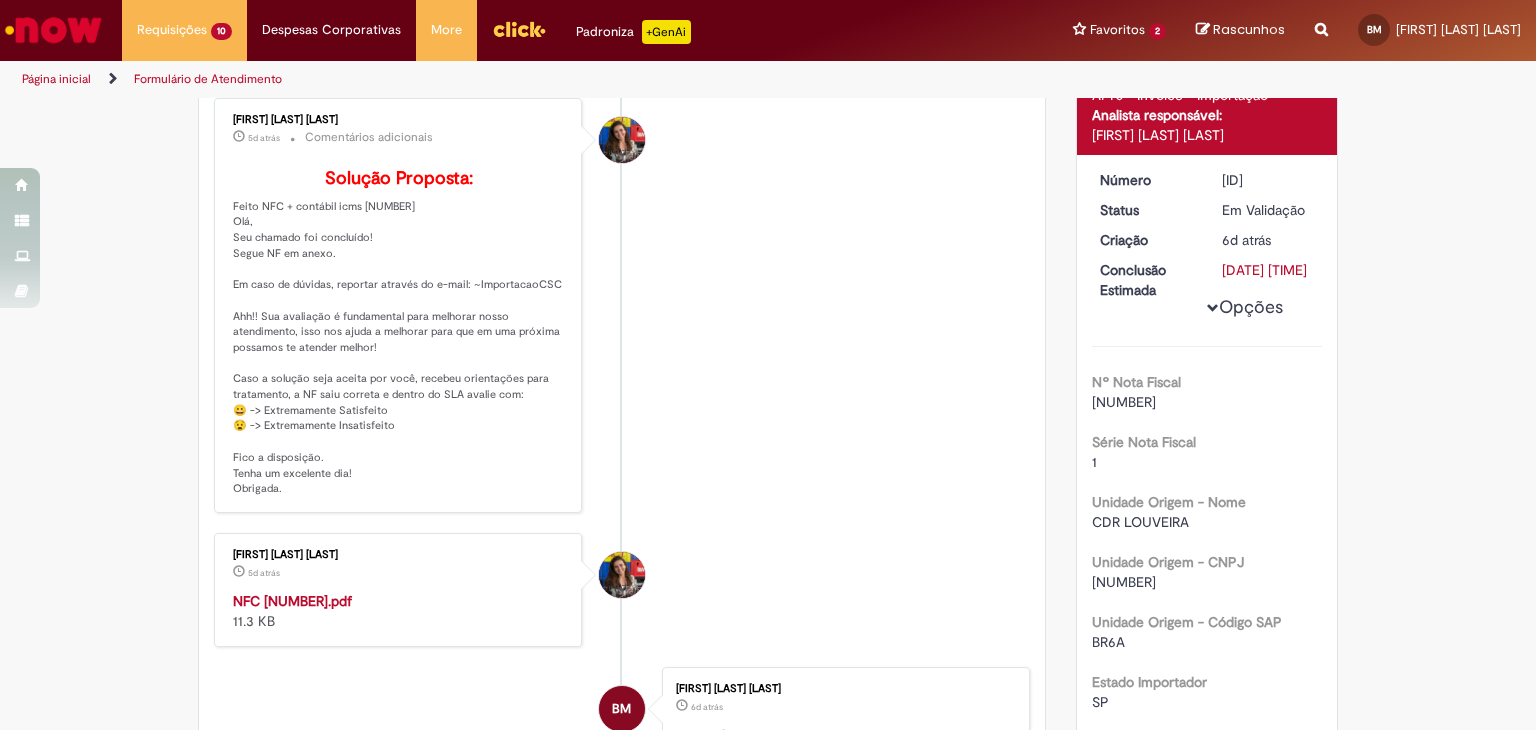 drag, startPoint x: 1240, startPoint y: 177, endPoint x: 1284, endPoint y: 179, distance: 44.04543 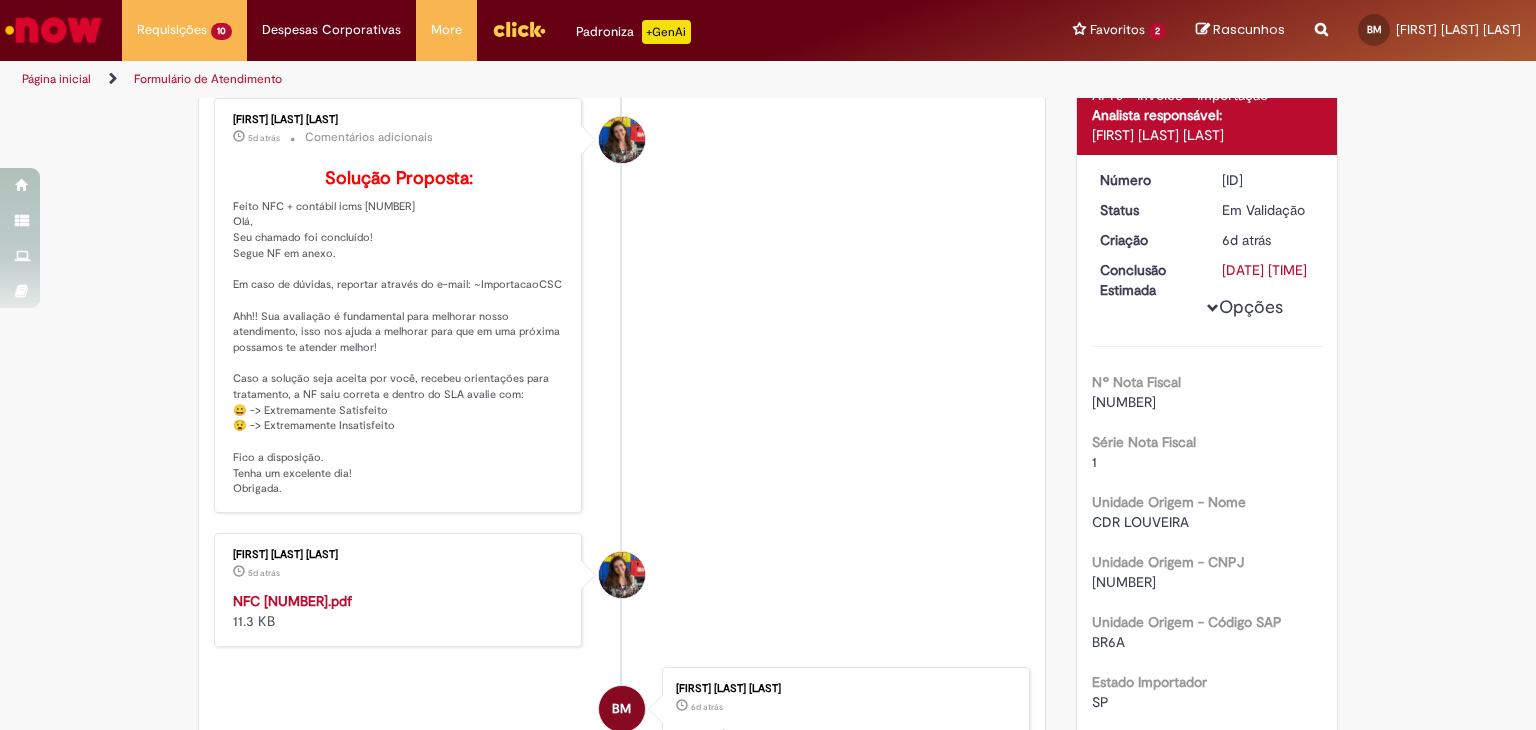 click on "Katia Cristina Pereira da Silva
5d atrás 5 dias atrás     Comentários adicionais
Solução Proposta:
Feito NFC + contábil icms 102788962
Olá,
Seu chamado foi concluído!
Segue NF em anexo.
Em caso de dúvidas, reportar através do e-mail: ~ImportacaoCSC
Ahh!! Sua avaliação é fundamental para melhorar nosso atendimento, isso nos ajuda a melhorar para que em uma próxima possamos te atender melhor!
Caso a solução seja aceita por você, recebeu orientações para tratamento, a NF saiu correta e dentro do SLA avalie com:
😀 -> Extremamente Satisfeito
😧 -> Extremamente Insatisfeito
Fico a disposição.
Tenha um excelente dia!
Obrigada." at bounding box center [622, 305] 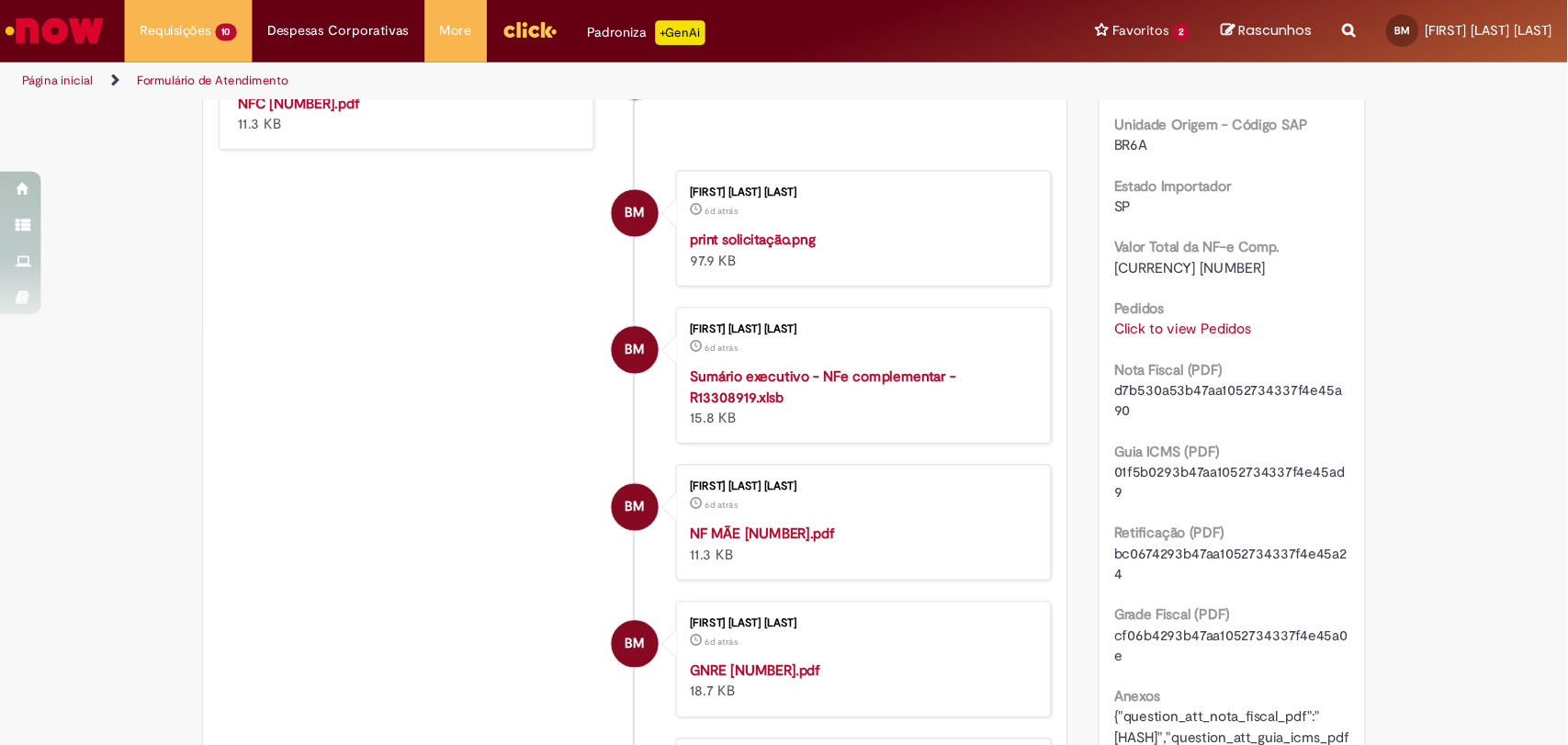 scroll, scrollTop: 1194, scrollLeft: 0, axis: vertical 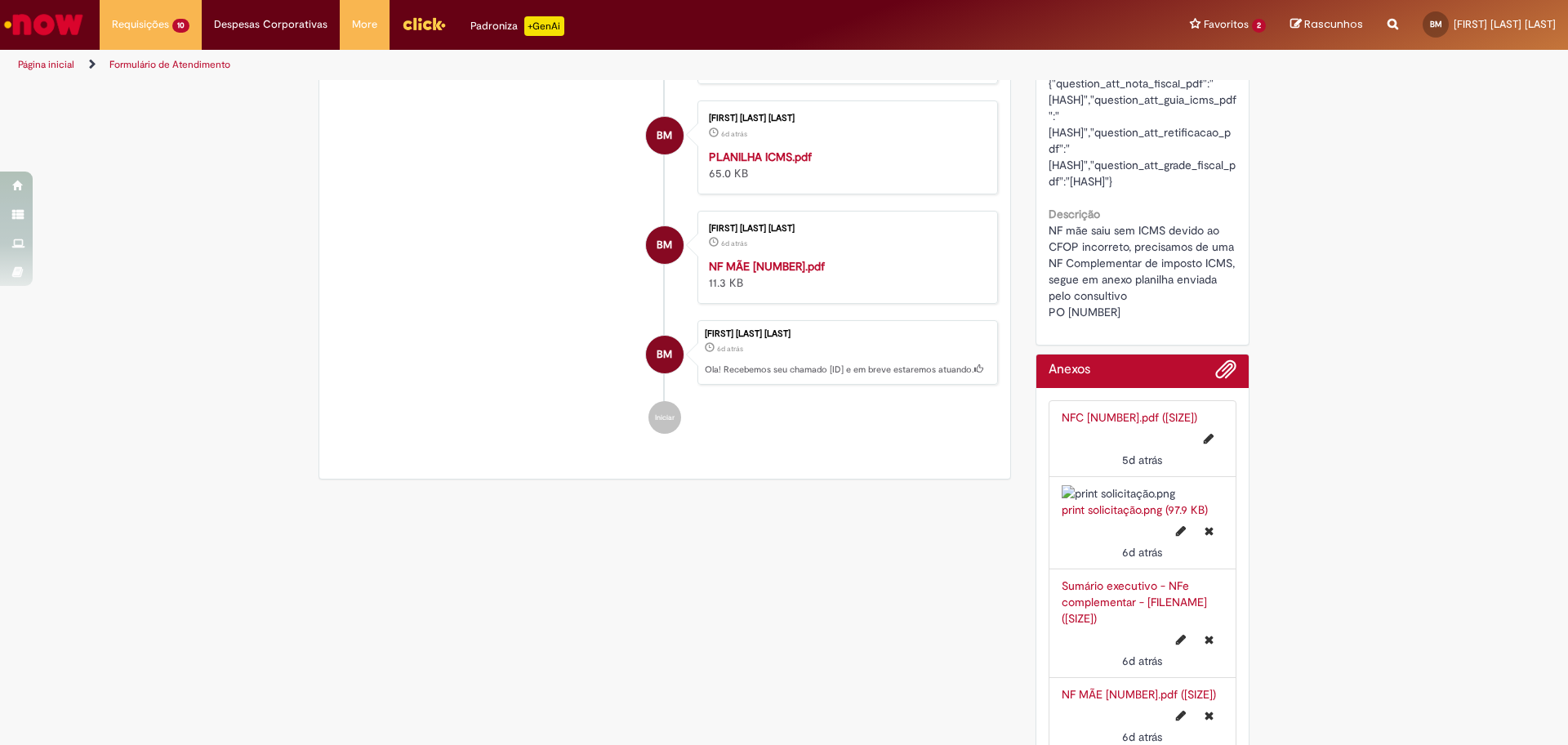 drag, startPoint x: 1184, startPoint y: 1, endPoint x: 913, endPoint y: 449, distance: 523.5886 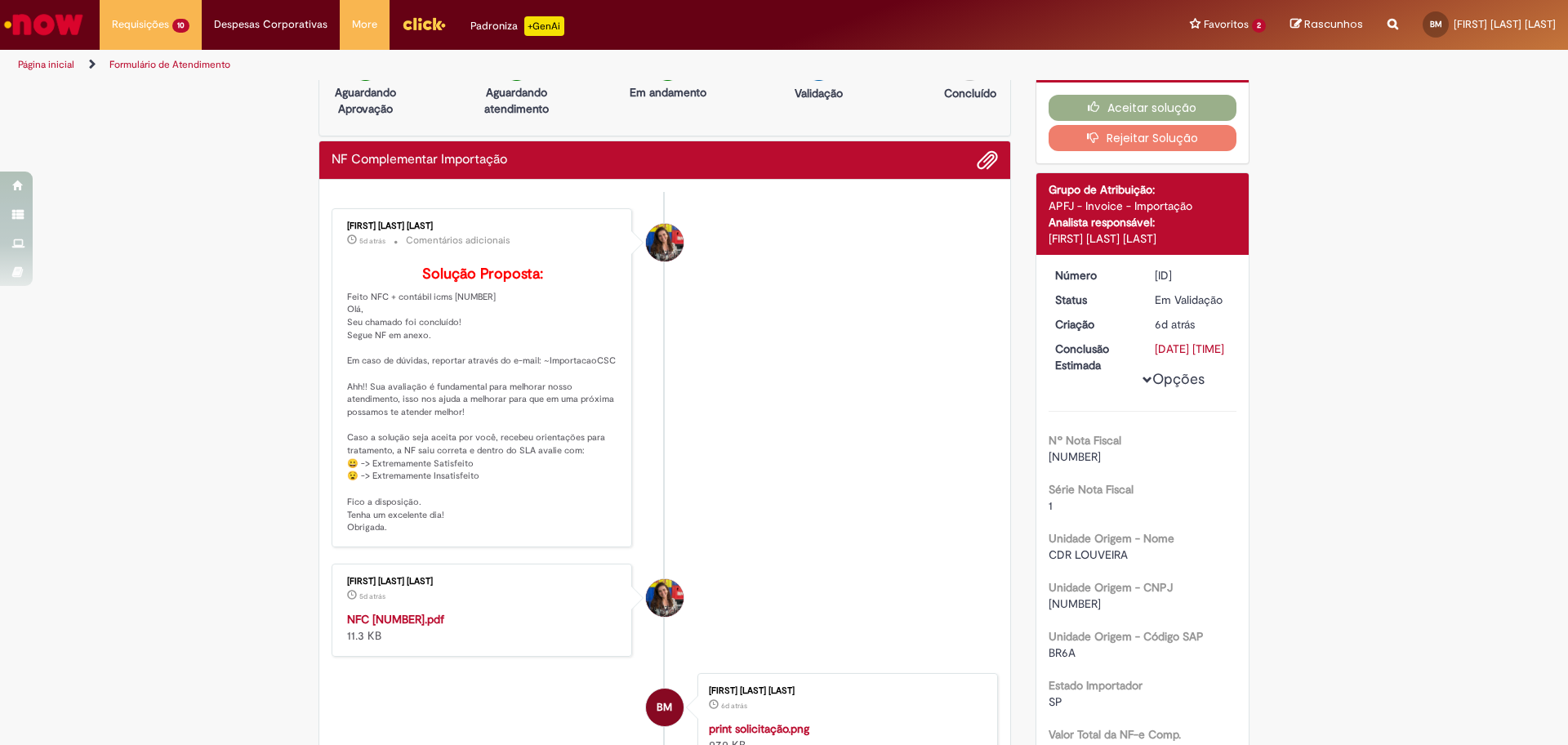 scroll, scrollTop: 0, scrollLeft: 0, axis: both 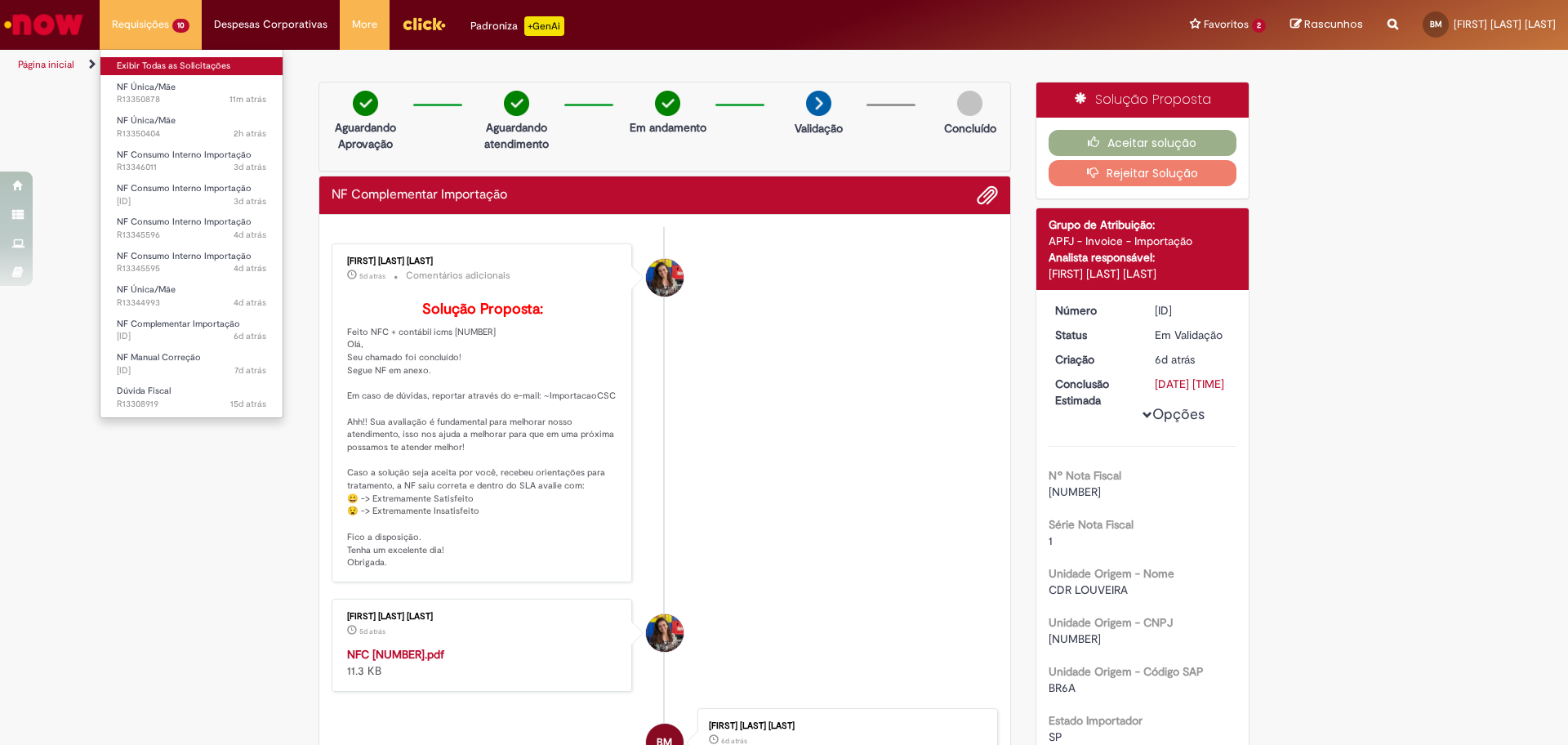 click on "Exibir Todas as Solicitações" at bounding box center [191, 66] 